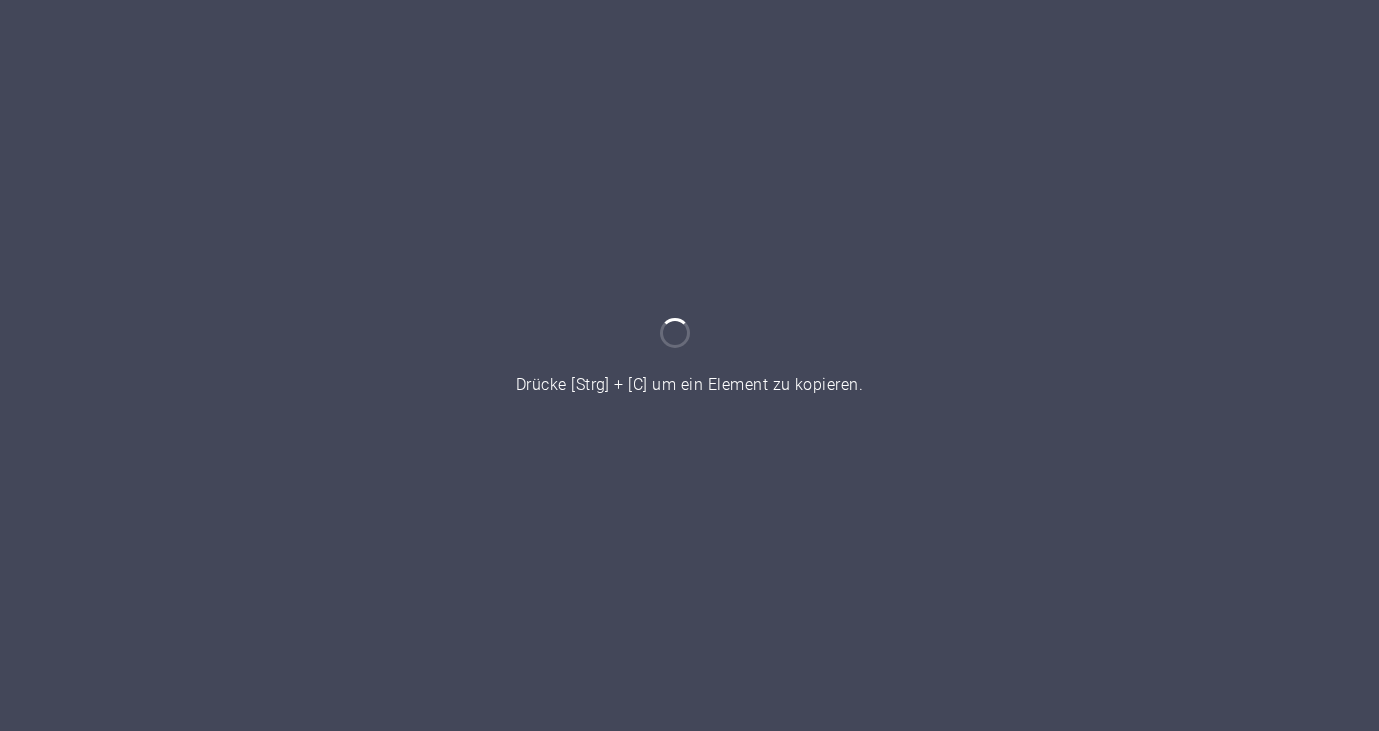 scroll, scrollTop: 0, scrollLeft: 0, axis: both 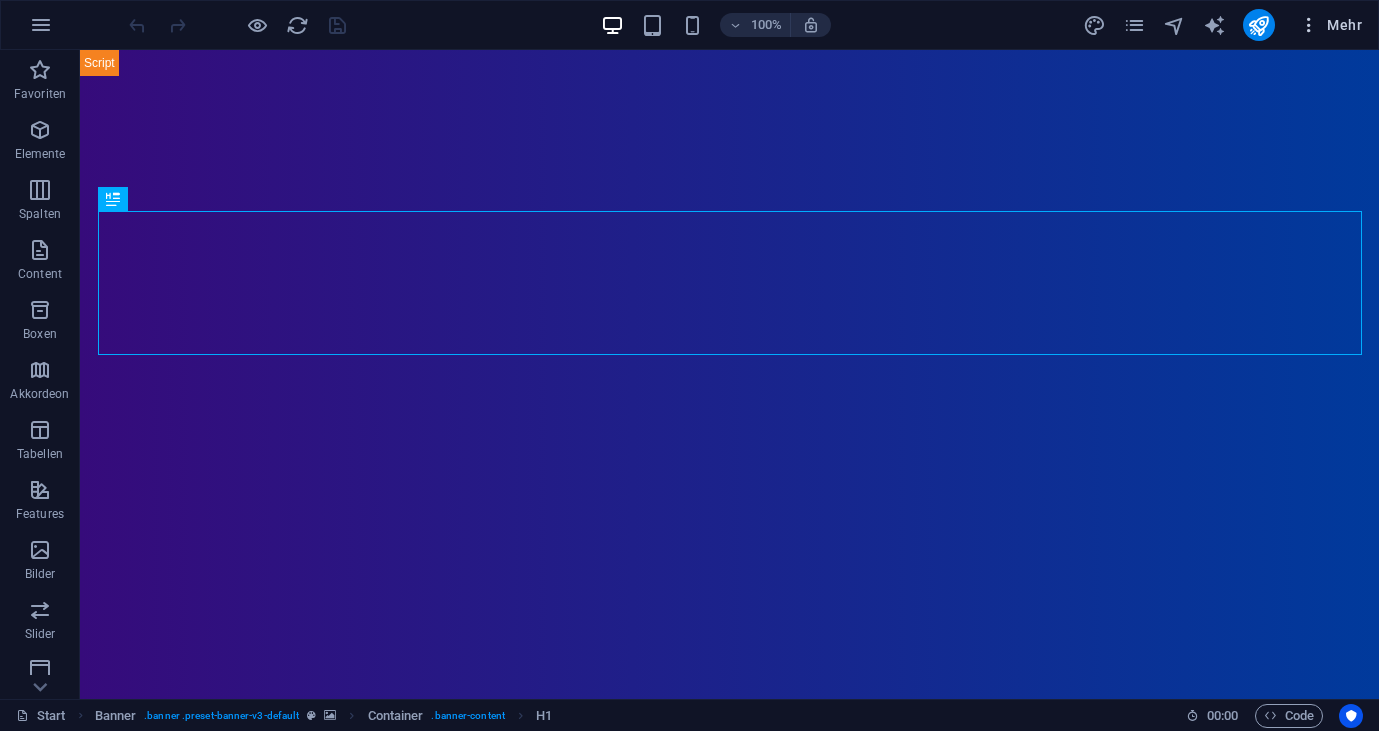 click on "Mehr" at bounding box center [1330, 25] 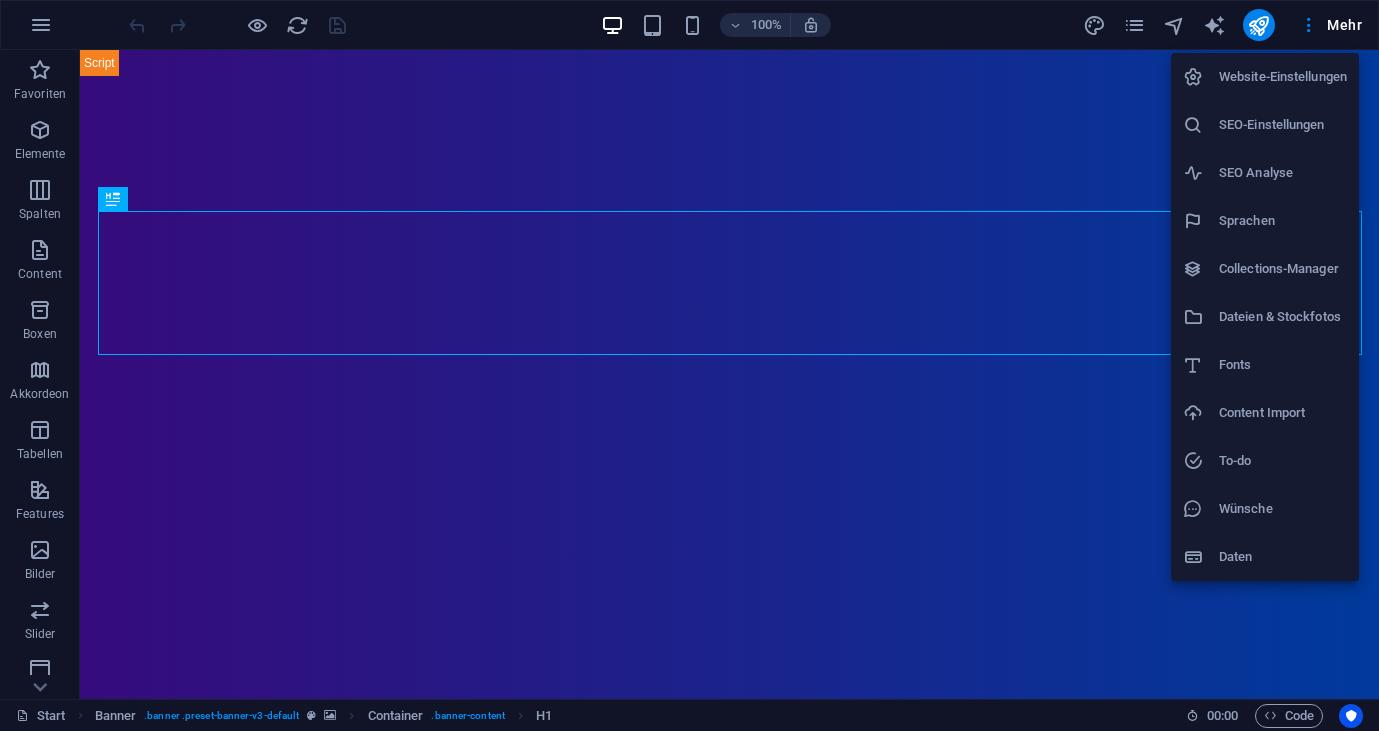 click at bounding box center [689, 365] 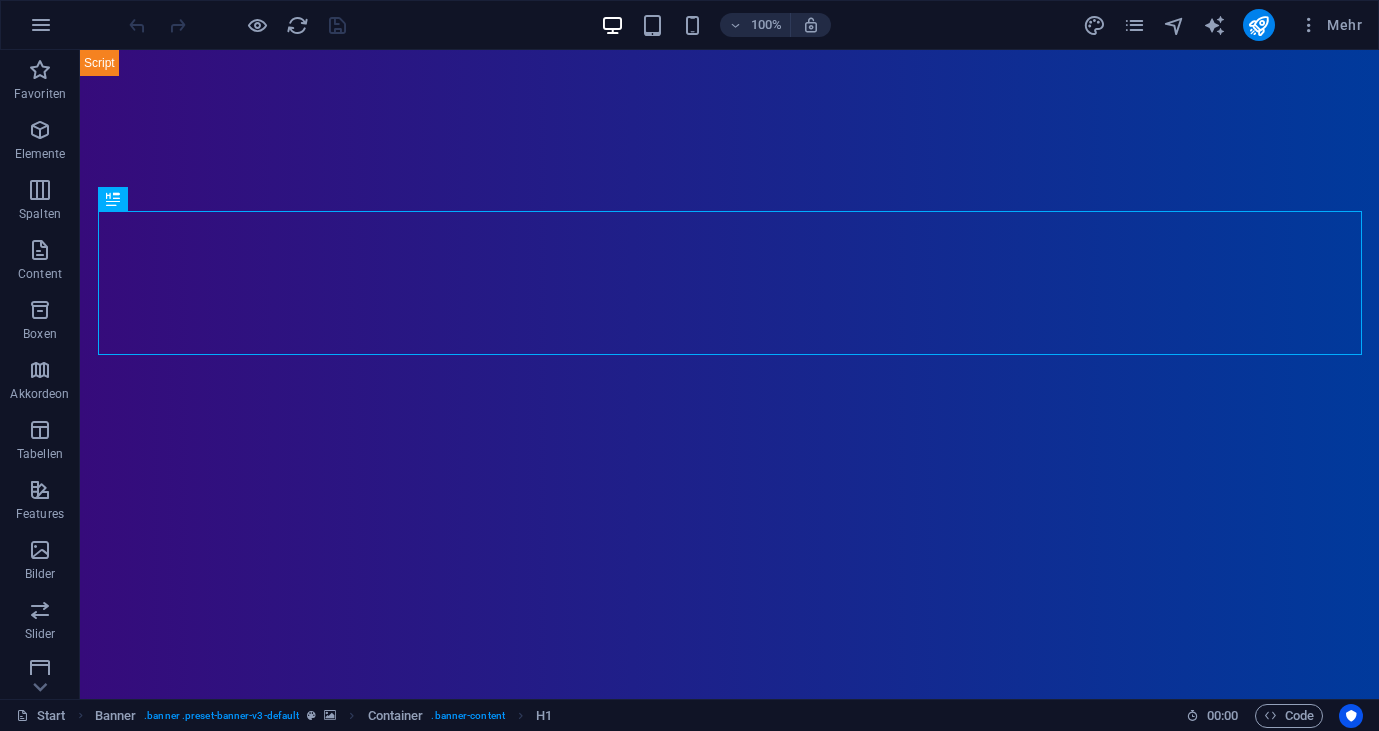 click at bounding box center [41, 25] 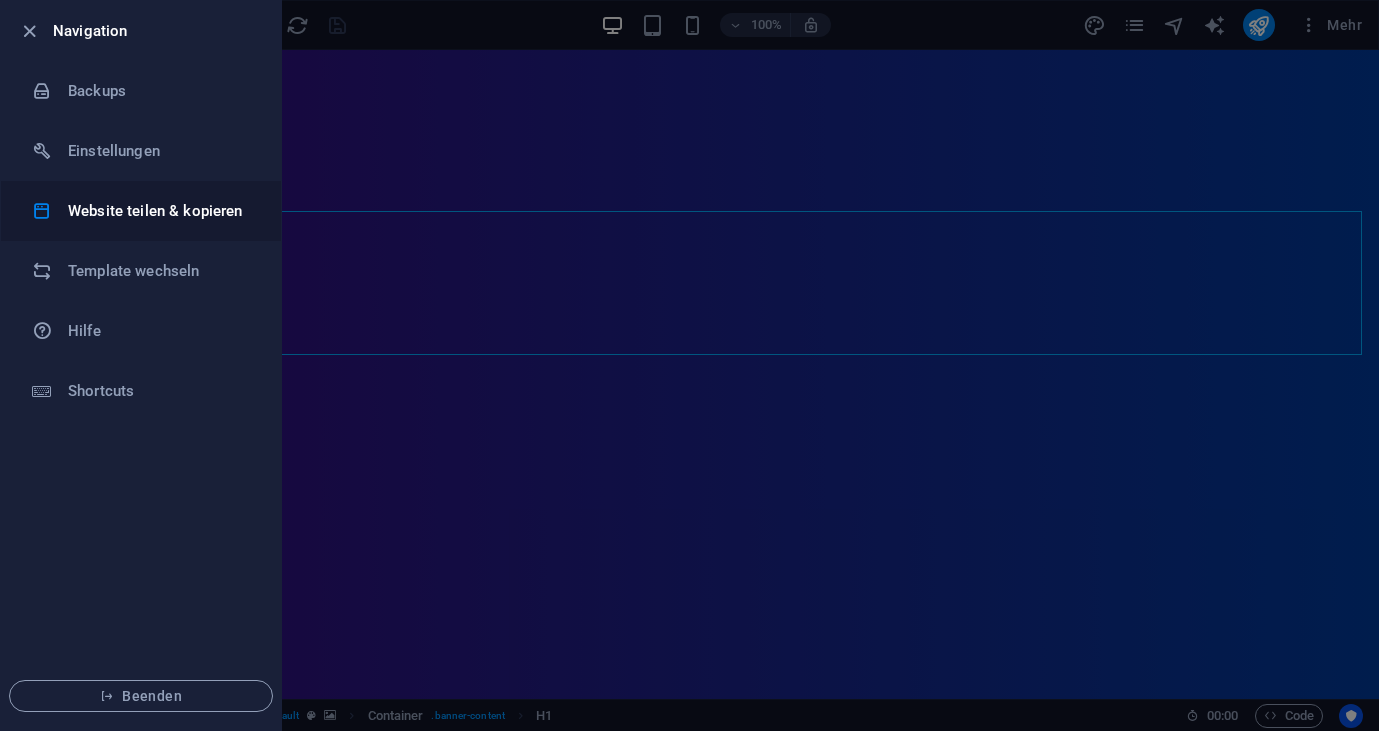 click on "Website teilen & kopieren" at bounding box center (160, 211) 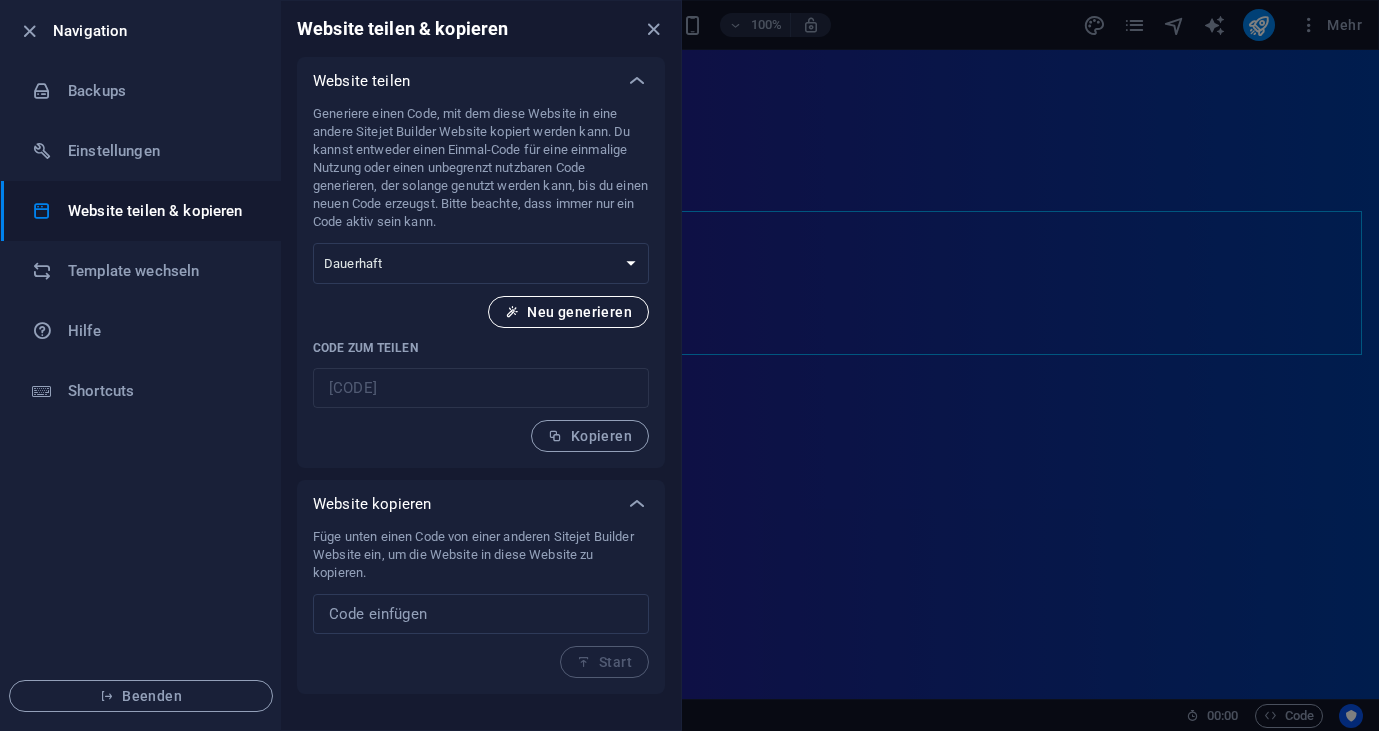 click on "Neu generieren" at bounding box center (568, 312) 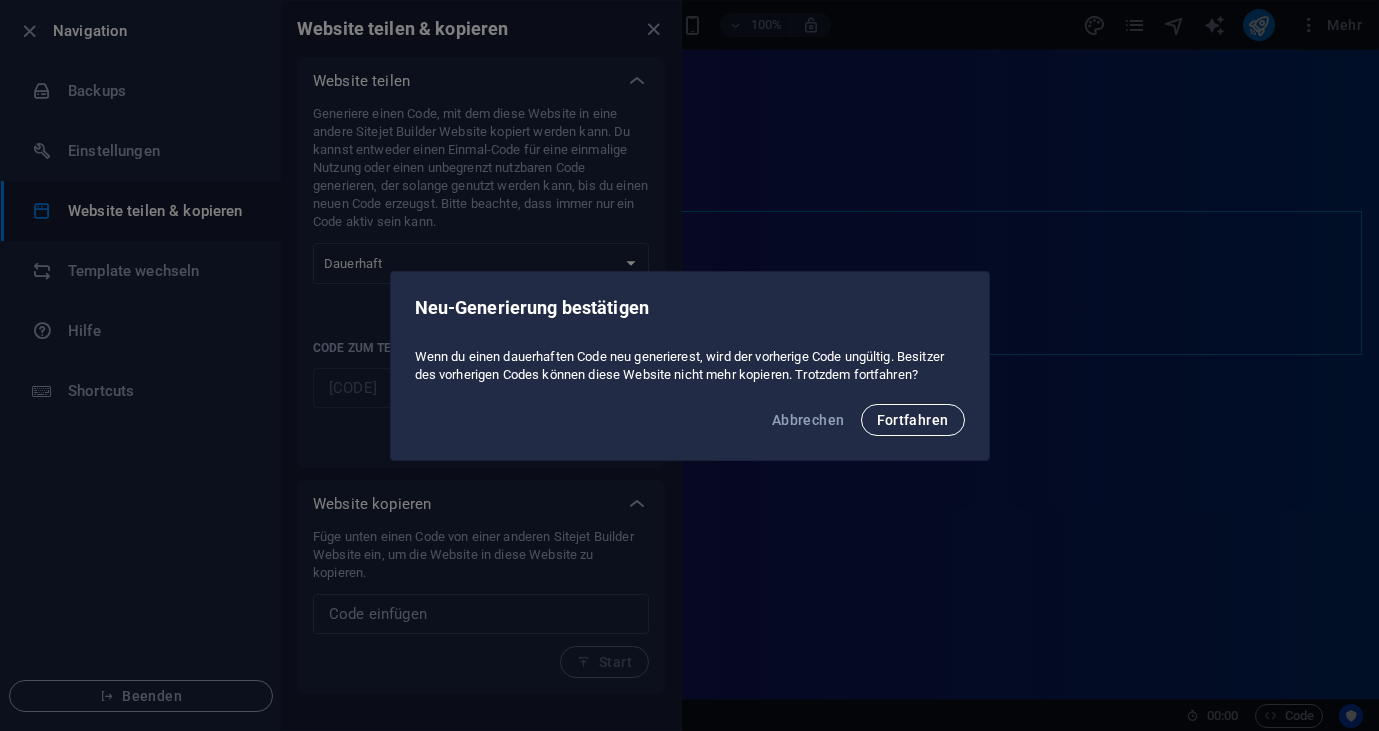 click on "Fortfahren" at bounding box center [913, 420] 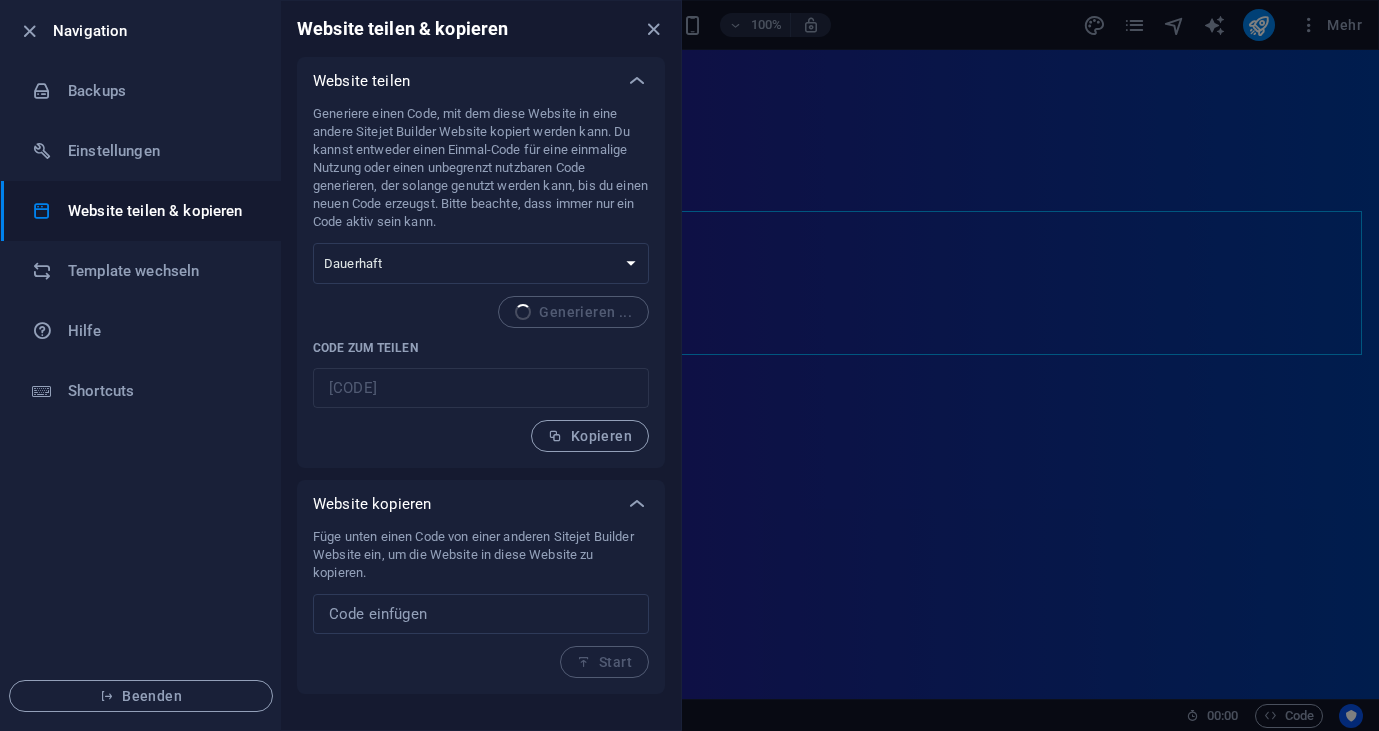 type on "5764ab98-1827129" 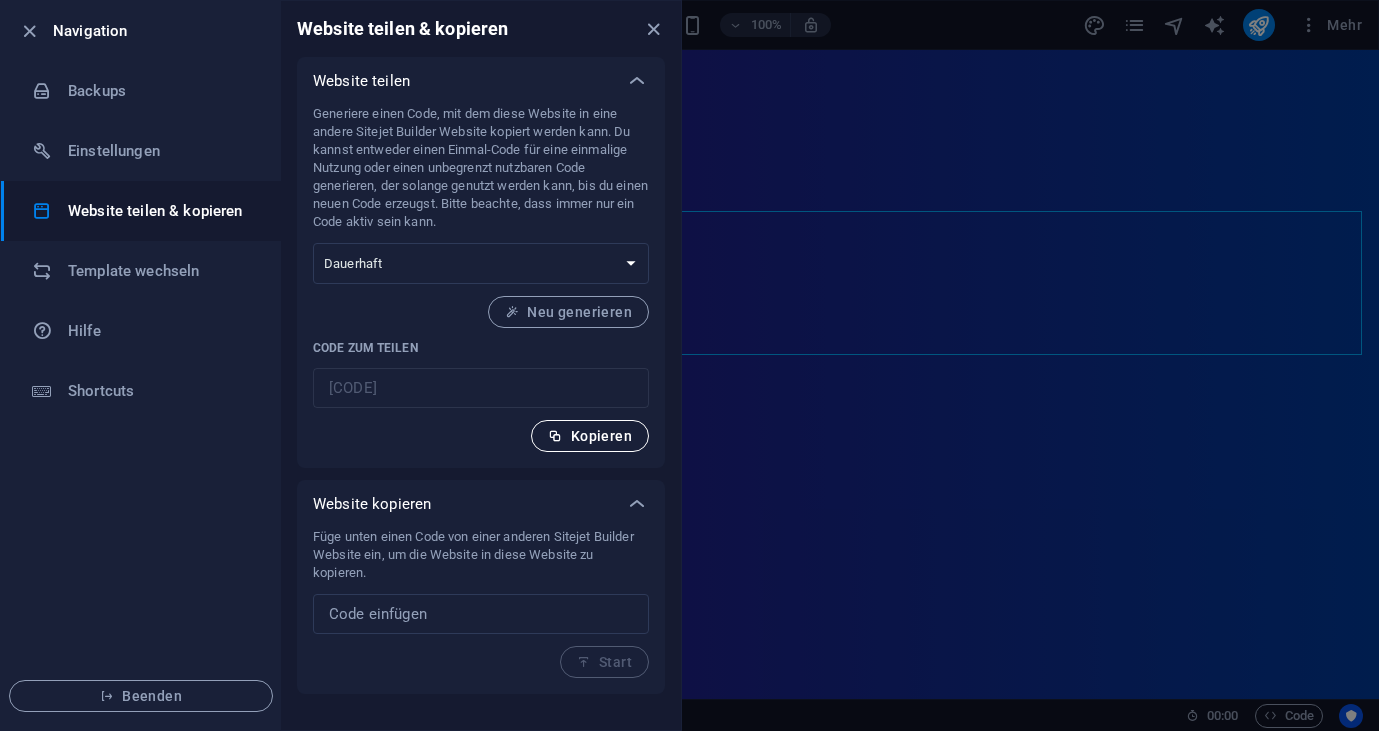 click on "Kopieren" at bounding box center [590, 436] 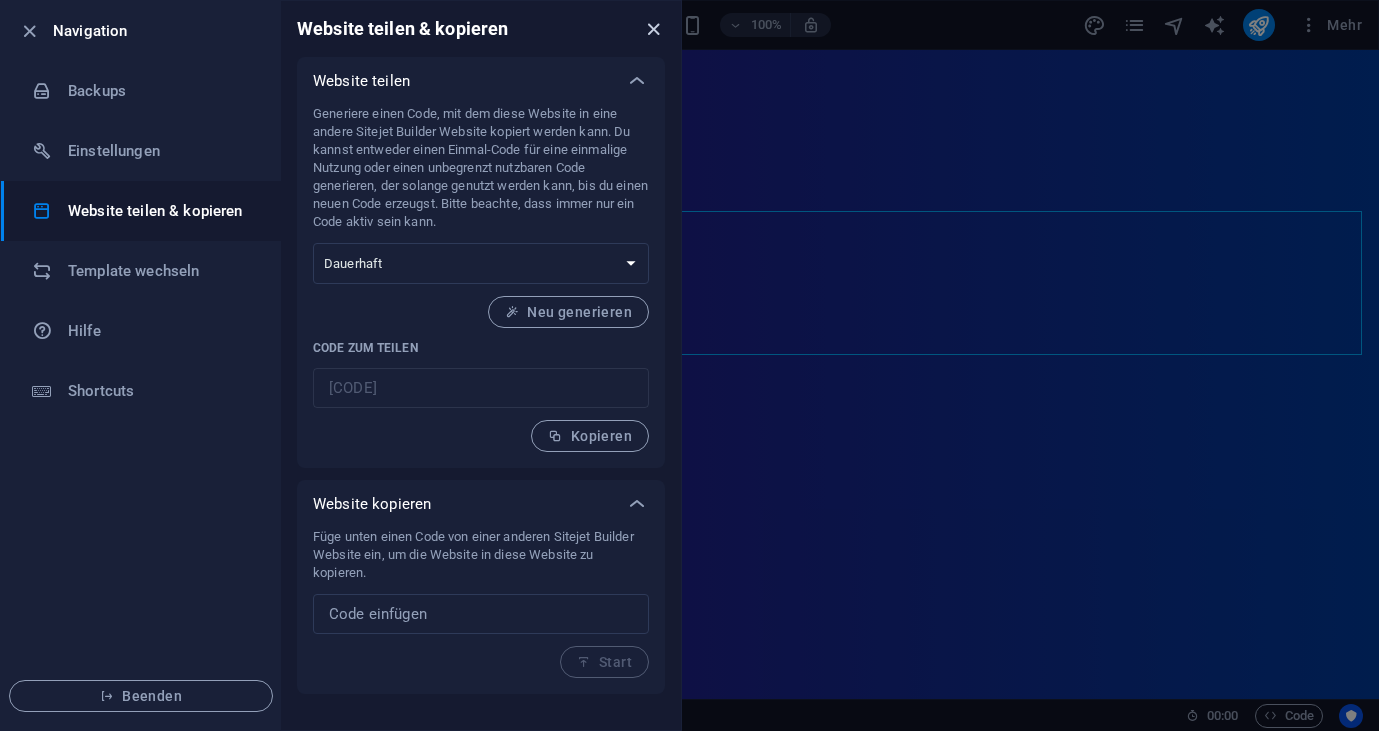 click at bounding box center [653, 29] 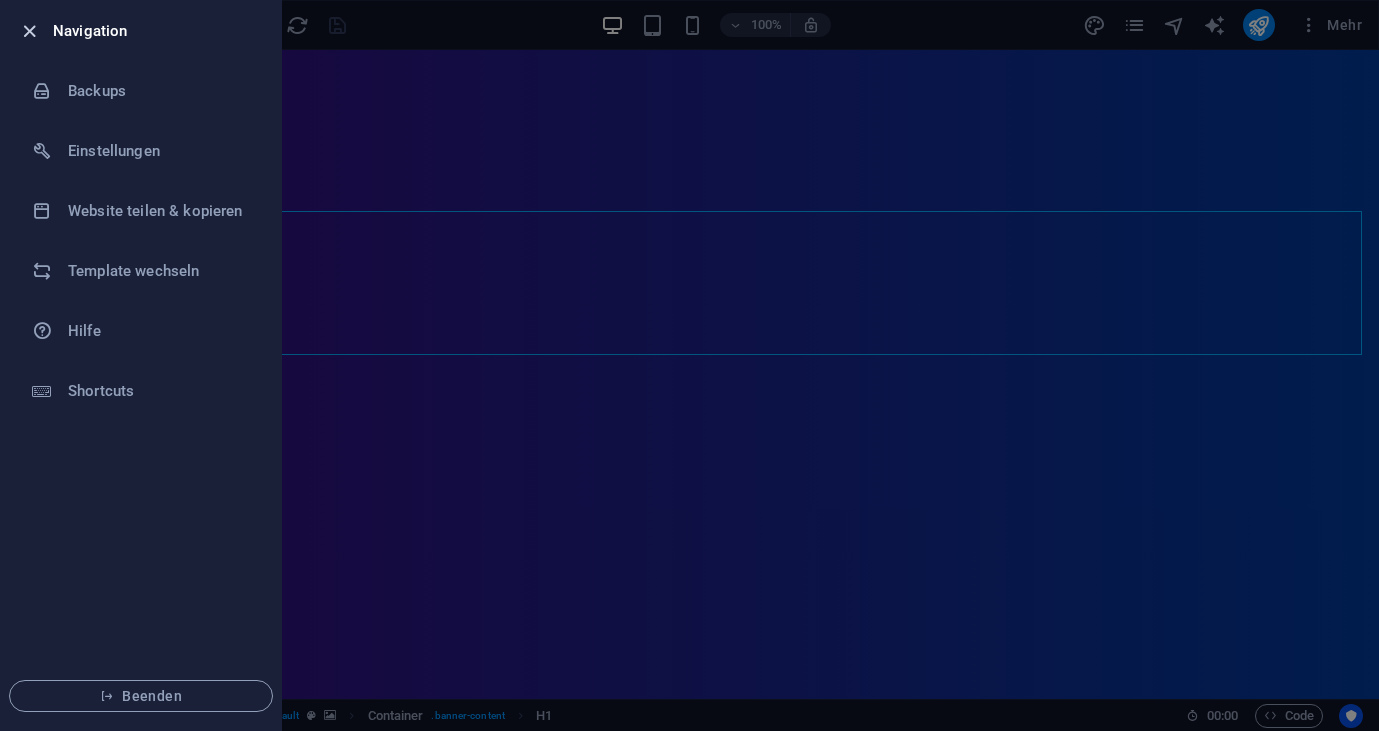click at bounding box center (29, 31) 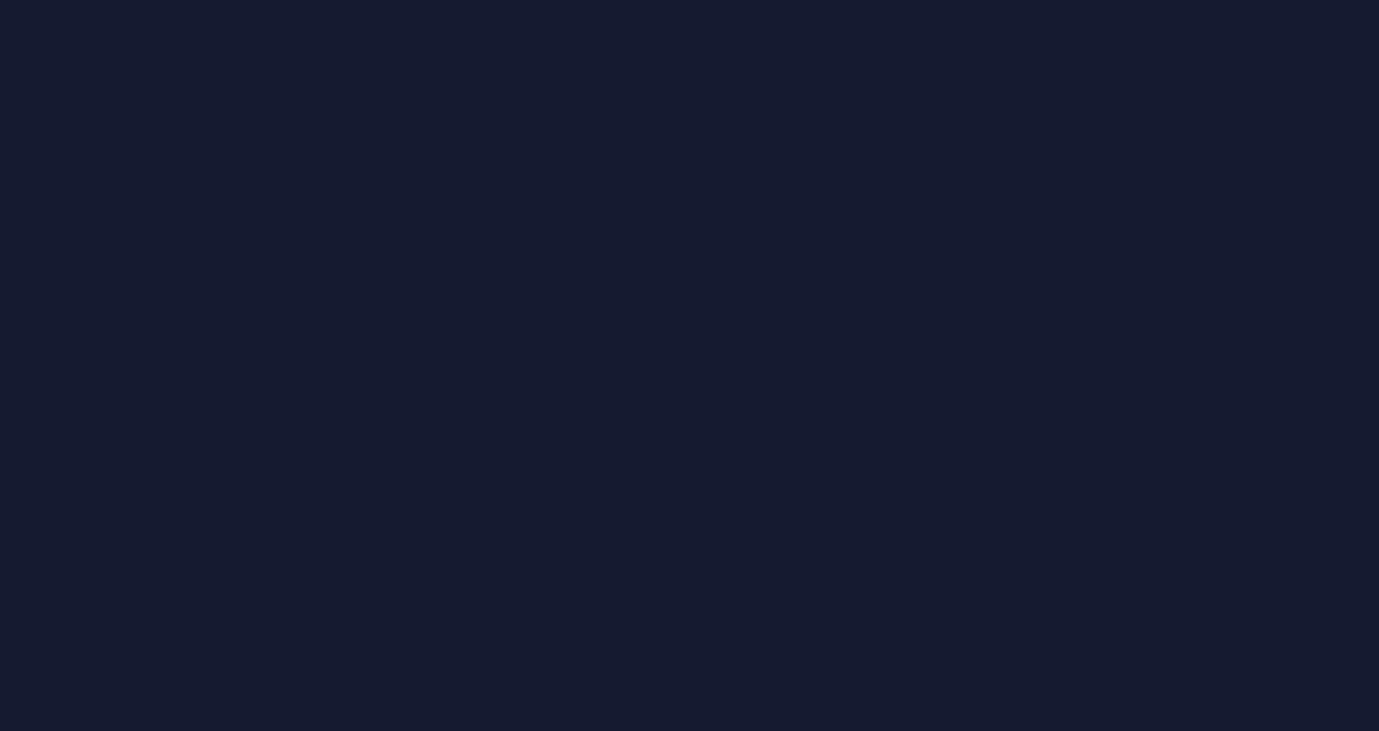 scroll, scrollTop: 0, scrollLeft: 0, axis: both 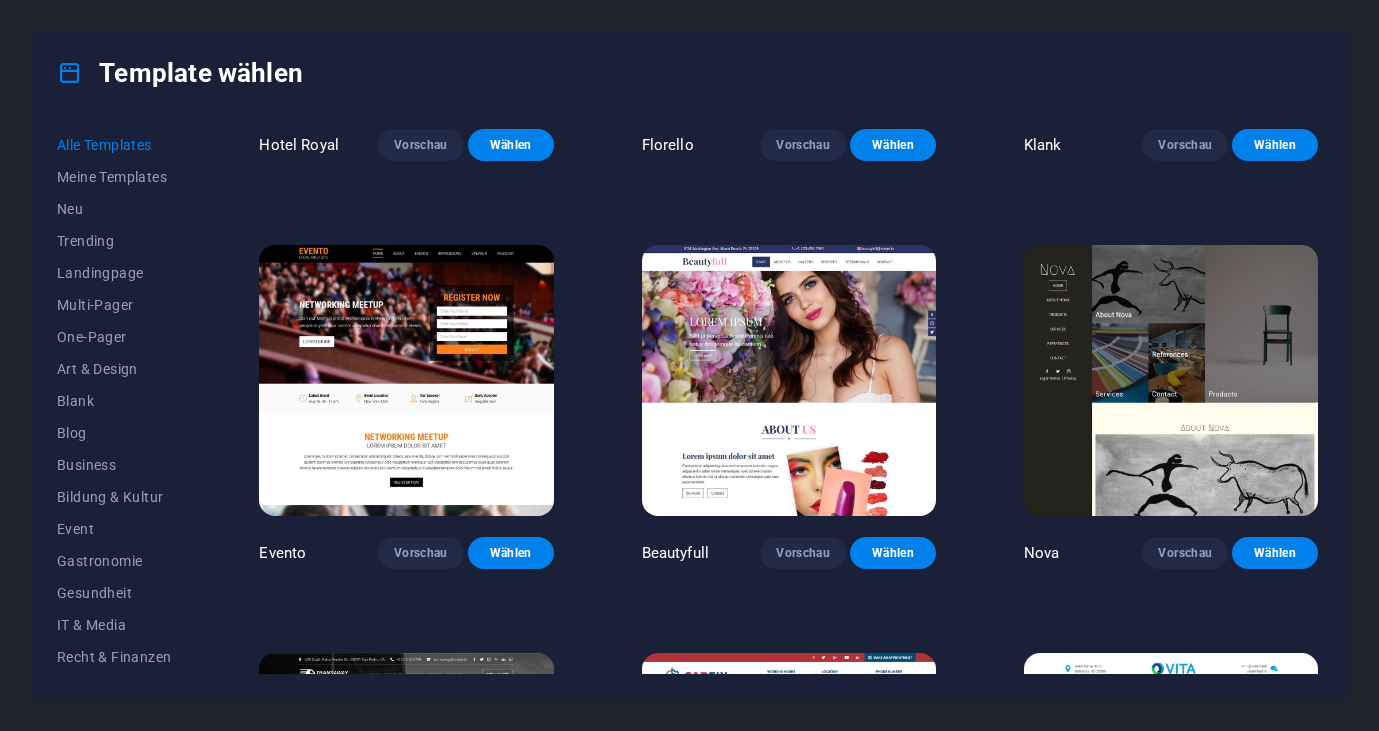 click at bounding box center (70, 73) 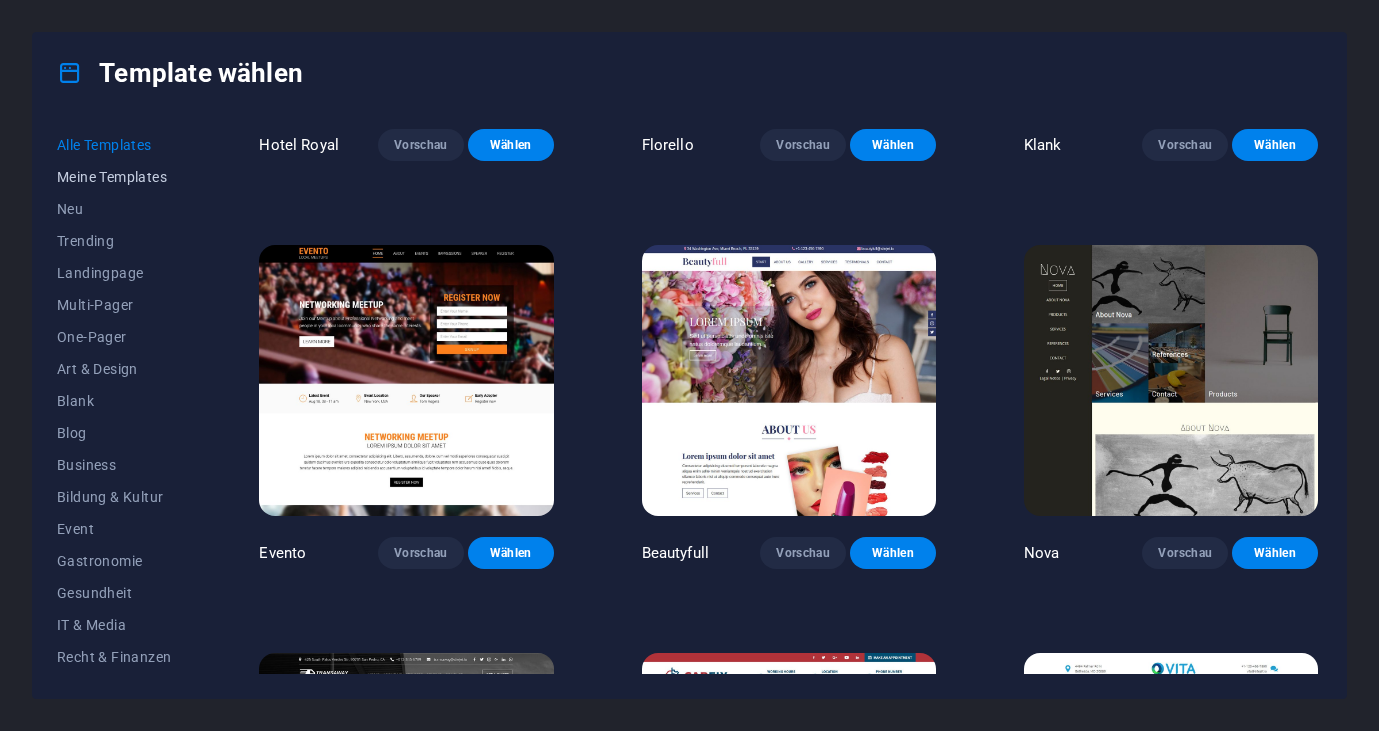 click on "Meine Templates" at bounding box center [114, 177] 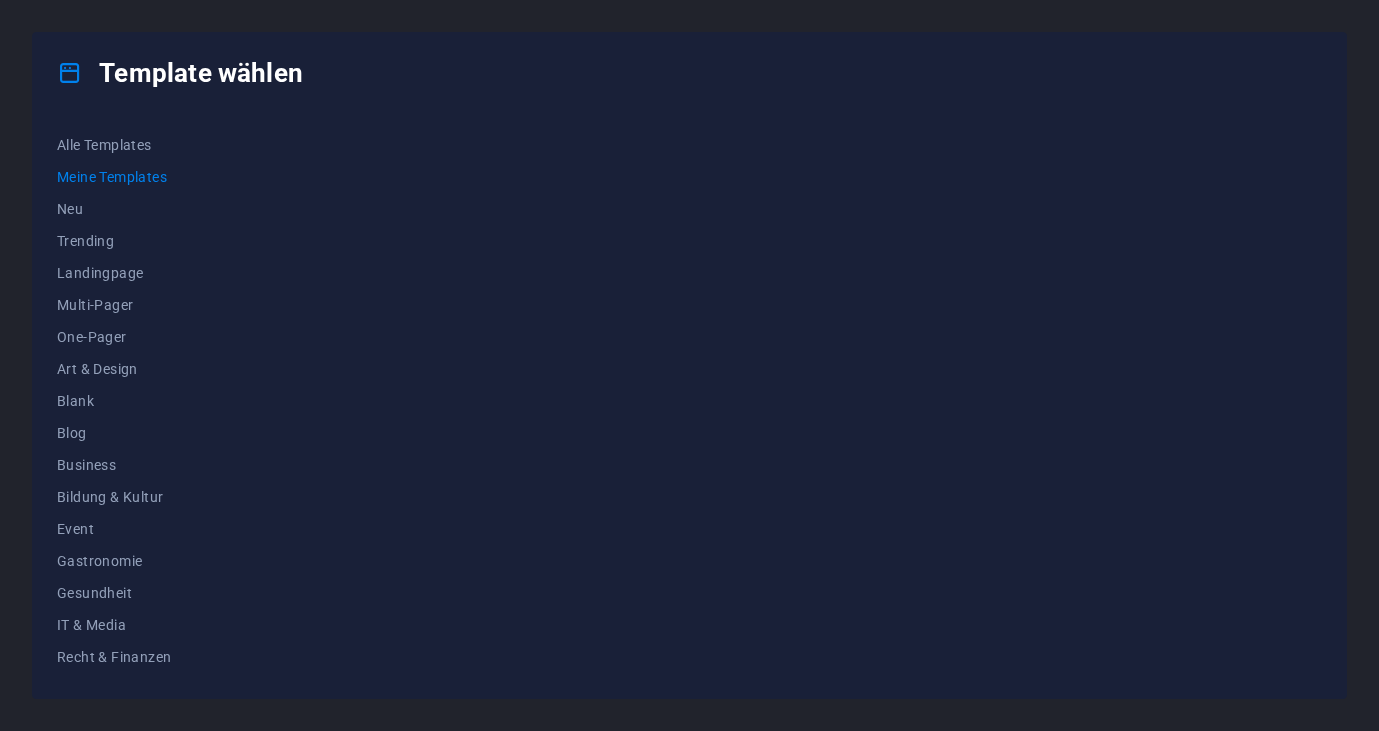 scroll, scrollTop: 0, scrollLeft: 0, axis: both 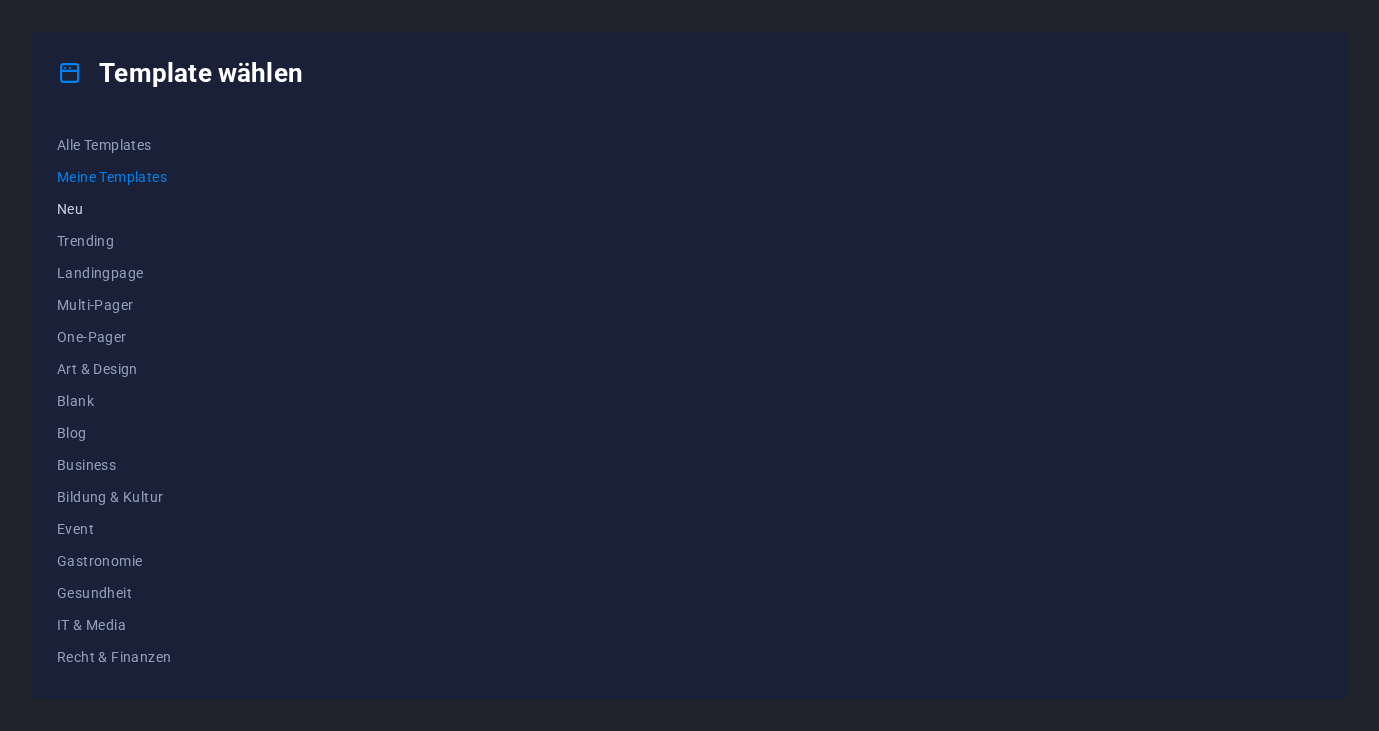 click on "Neu" at bounding box center (114, 209) 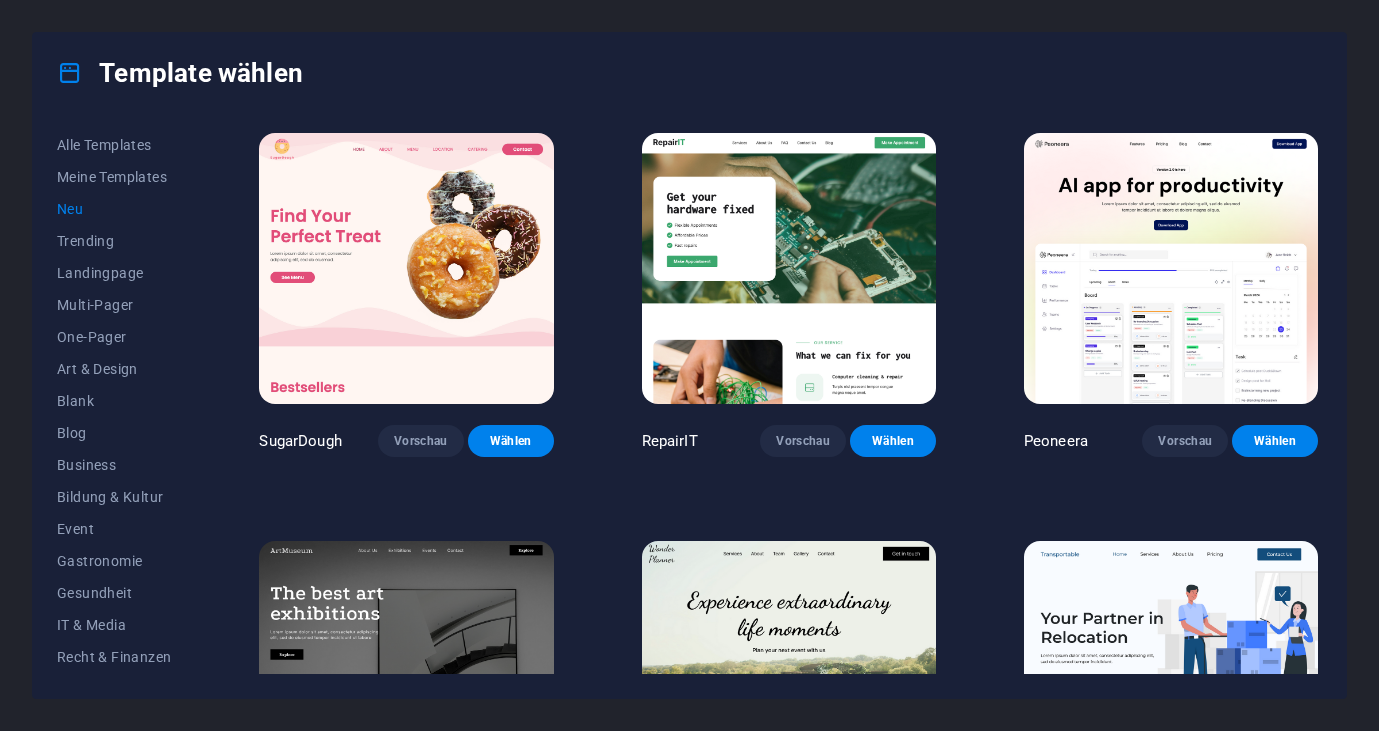 click on "Neu" at bounding box center [114, 209] 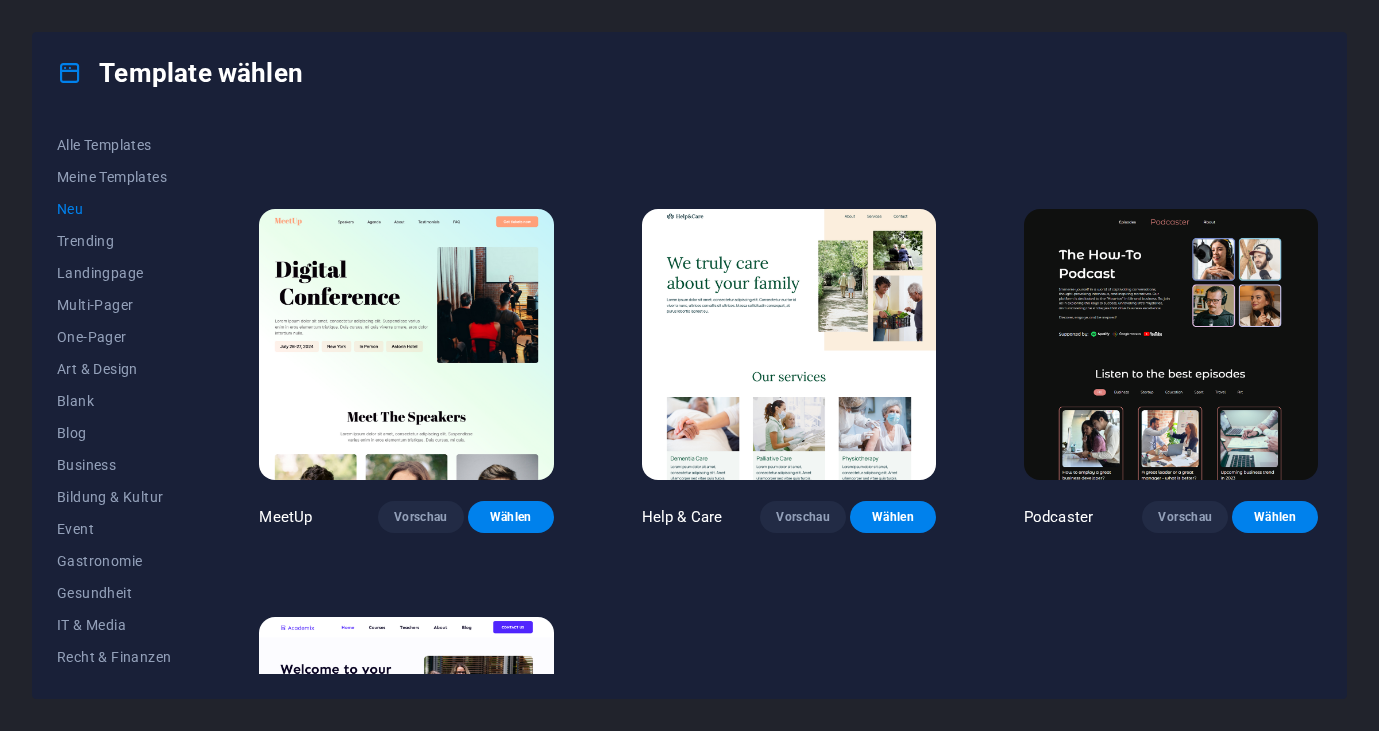 scroll, scrollTop: 1401, scrollLeft: 0, axis: vertical 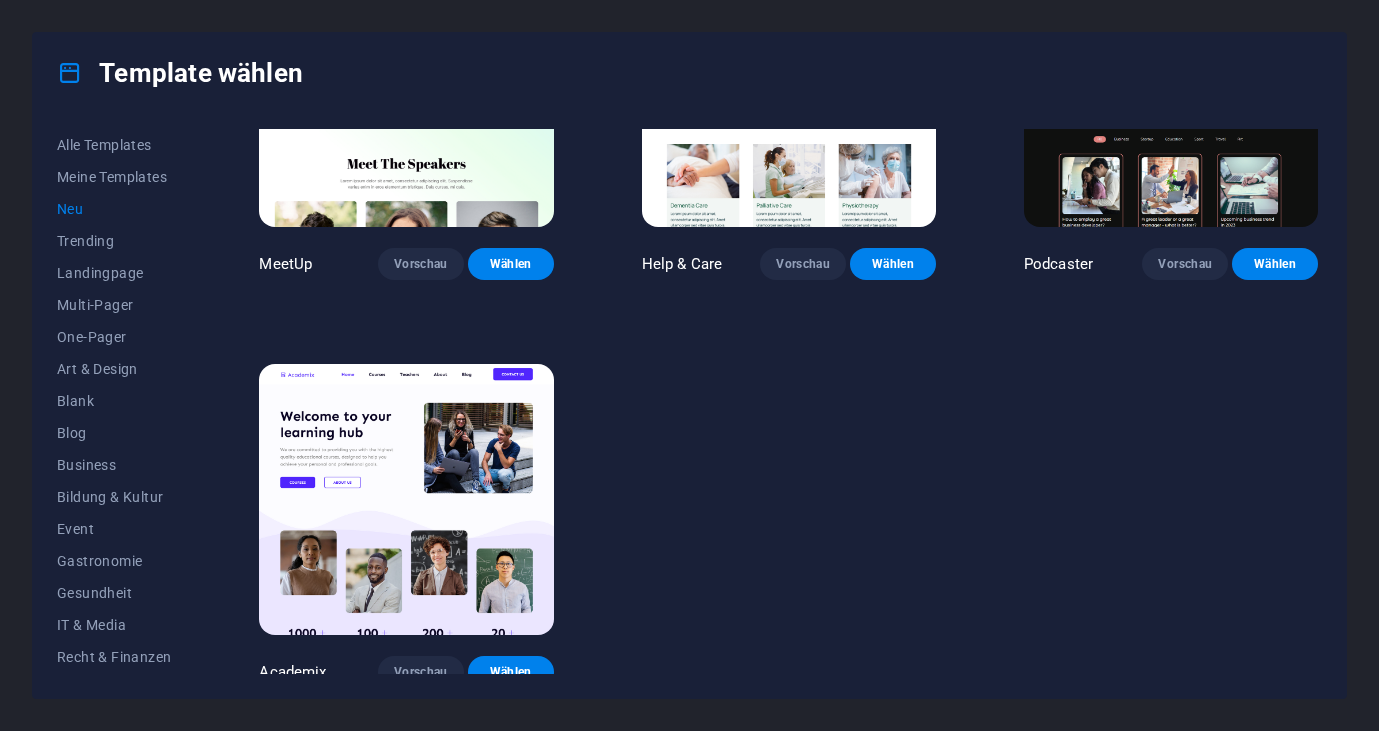 click on "Template wählen Alle Templates Meine Templates Neu Trending Landingpage Multi-Pager One-Pager Art & Design Blank Blog Business Bildung & Kultur Event Gastronomie Gesundheit IT & Media Recht & Finanzen Non-Profit Performance Portfolio Services Sport & Beauty Handel Reisen Wireframe SugarDough Vorschau Wählen RepairIT Vorschau Wählen Peoneera Vorschau Wählen Art Museum Vorschau Wählen Wonder Planner Vorschau Wählen Transportable Vorschau Wählen S&L Vorschau Wählen WePaint Vorschau Wählen Eco-Con Vorschau Wählen MeetUp Vorschau Wählen Help & Care Vorschau Wählen Podcaster Vorschau Wählen Academix Vorschau Wählen" at bounding box center (689, 365) 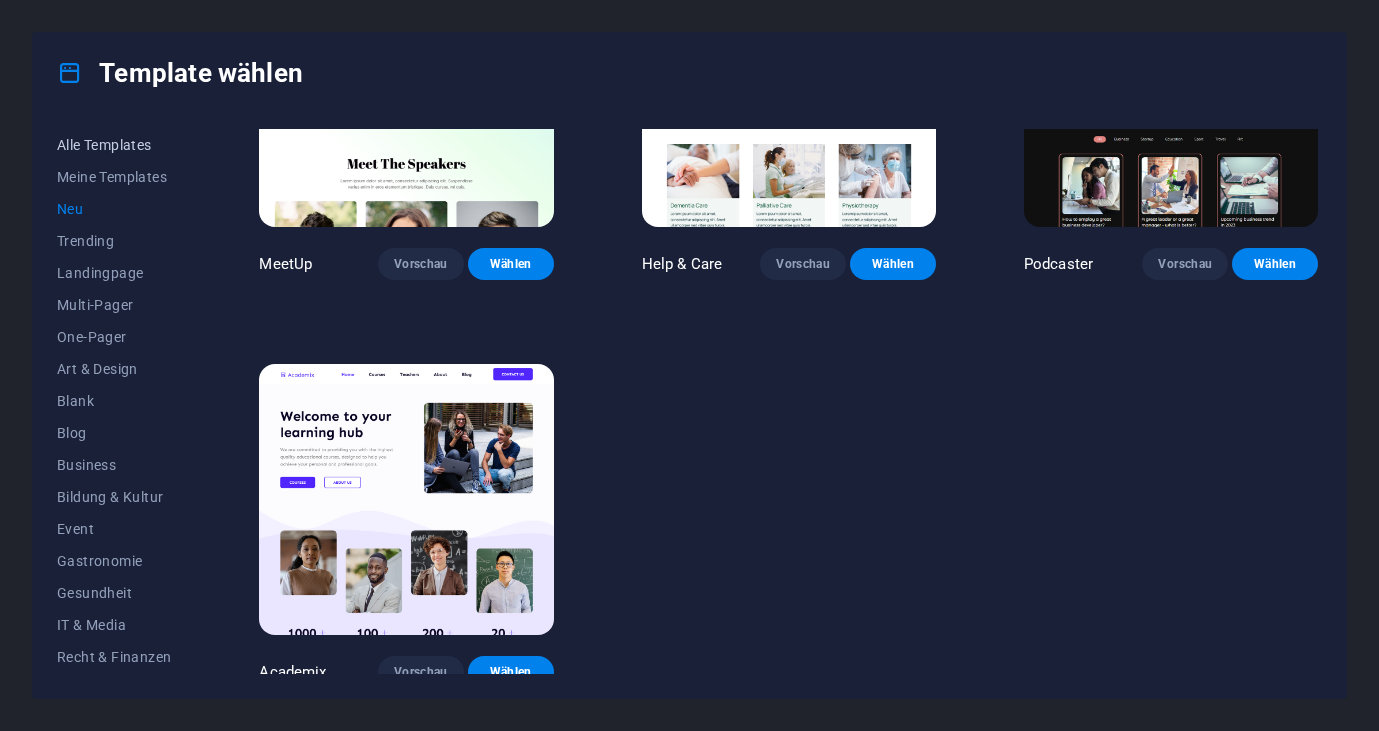click on "Alle Templates" at bounding box center [114, 145] 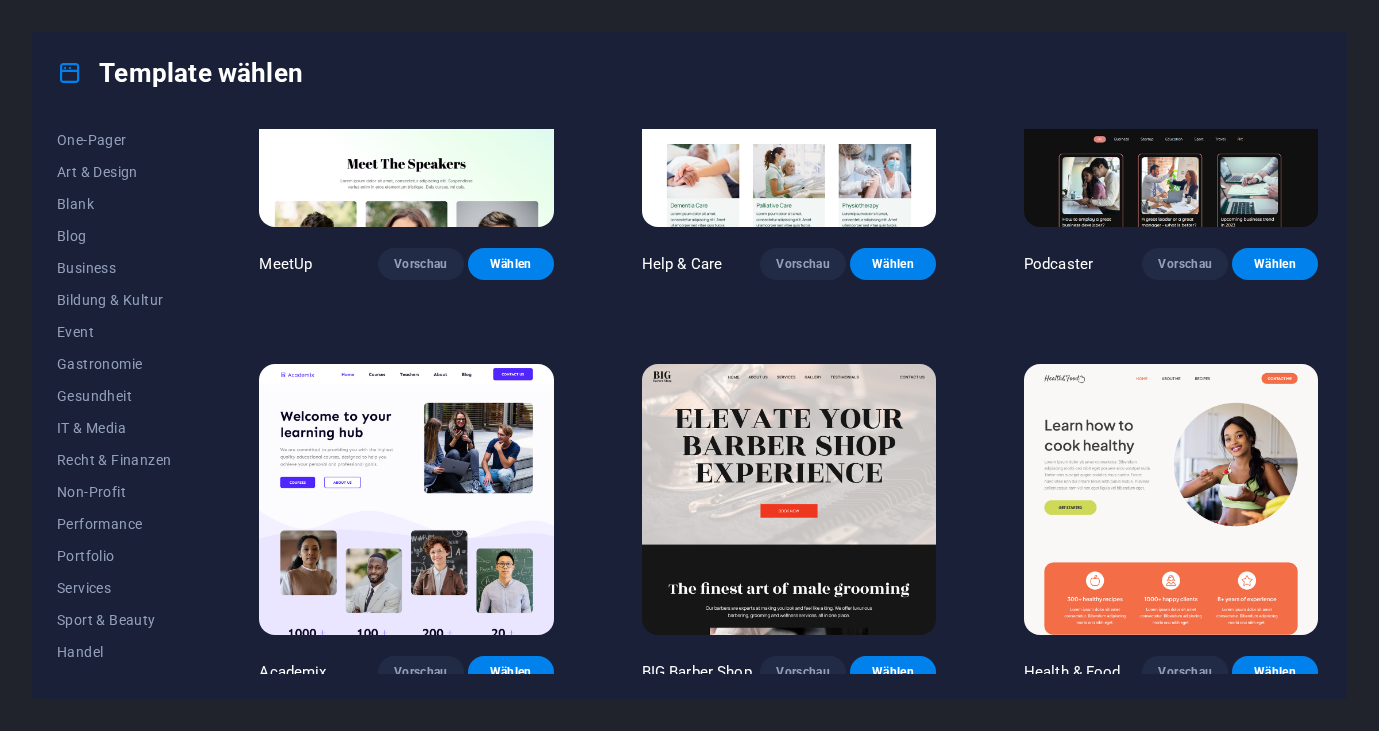 scroll, scrollTop: 255, scrollLeft: 0, axis: vertical 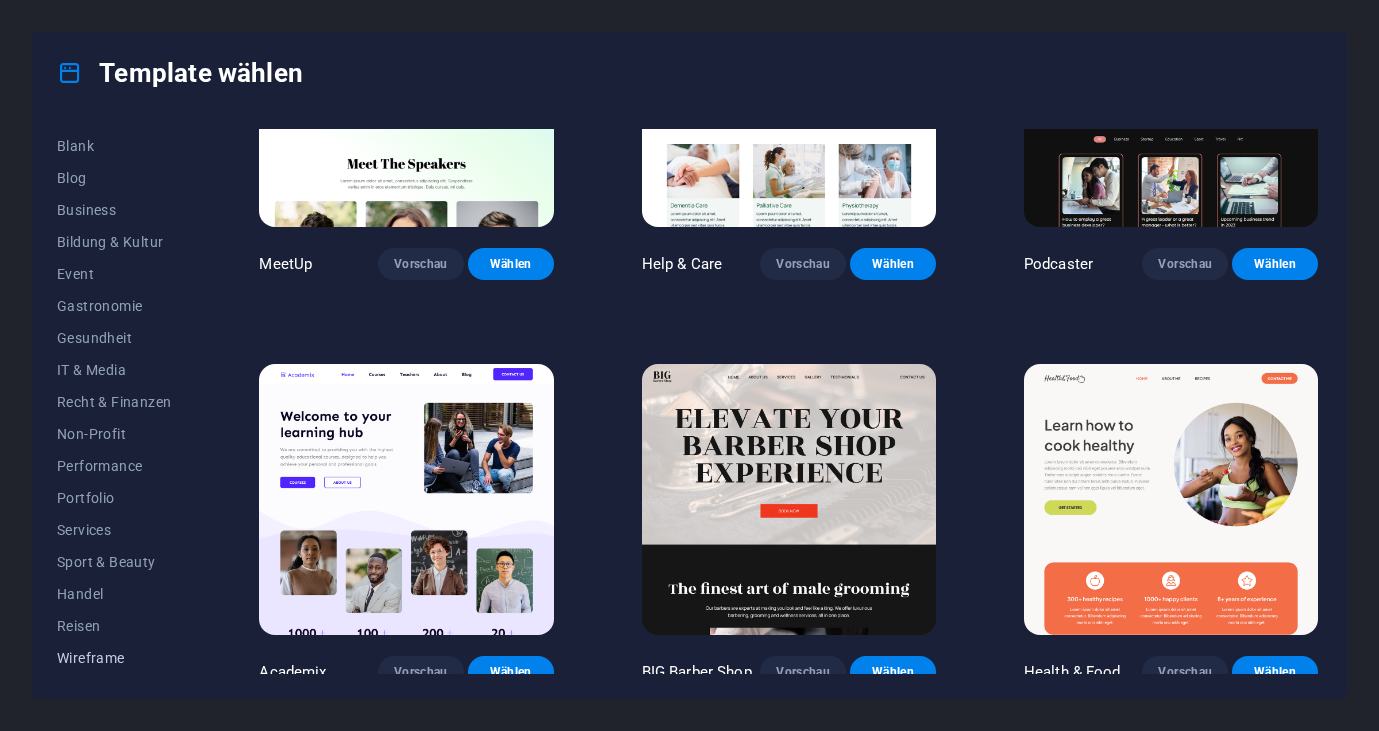 click on "Wireframe" at bounding box center (114, 658) 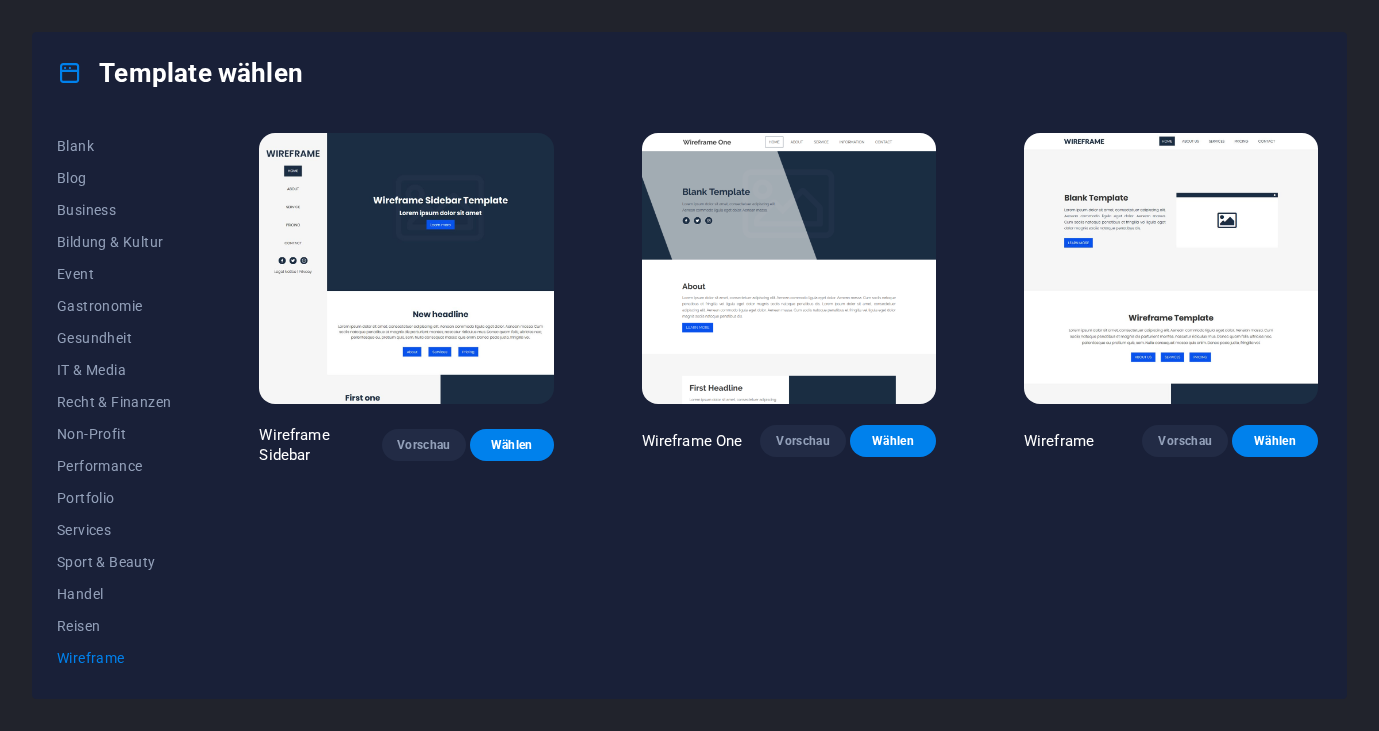 scroll, scrollTop: 0, scrollLeft: 0, axis: both 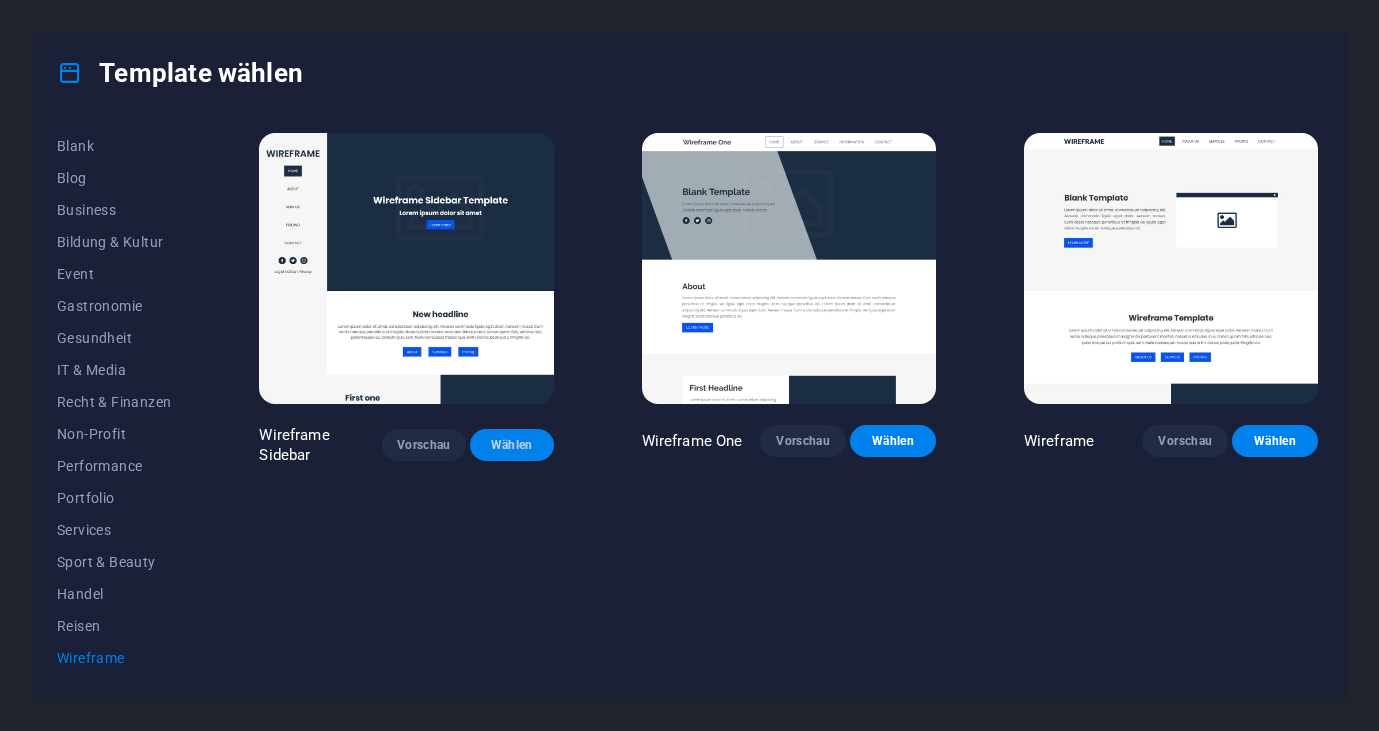 click on "Wählen" at bounding box center (512, 445) 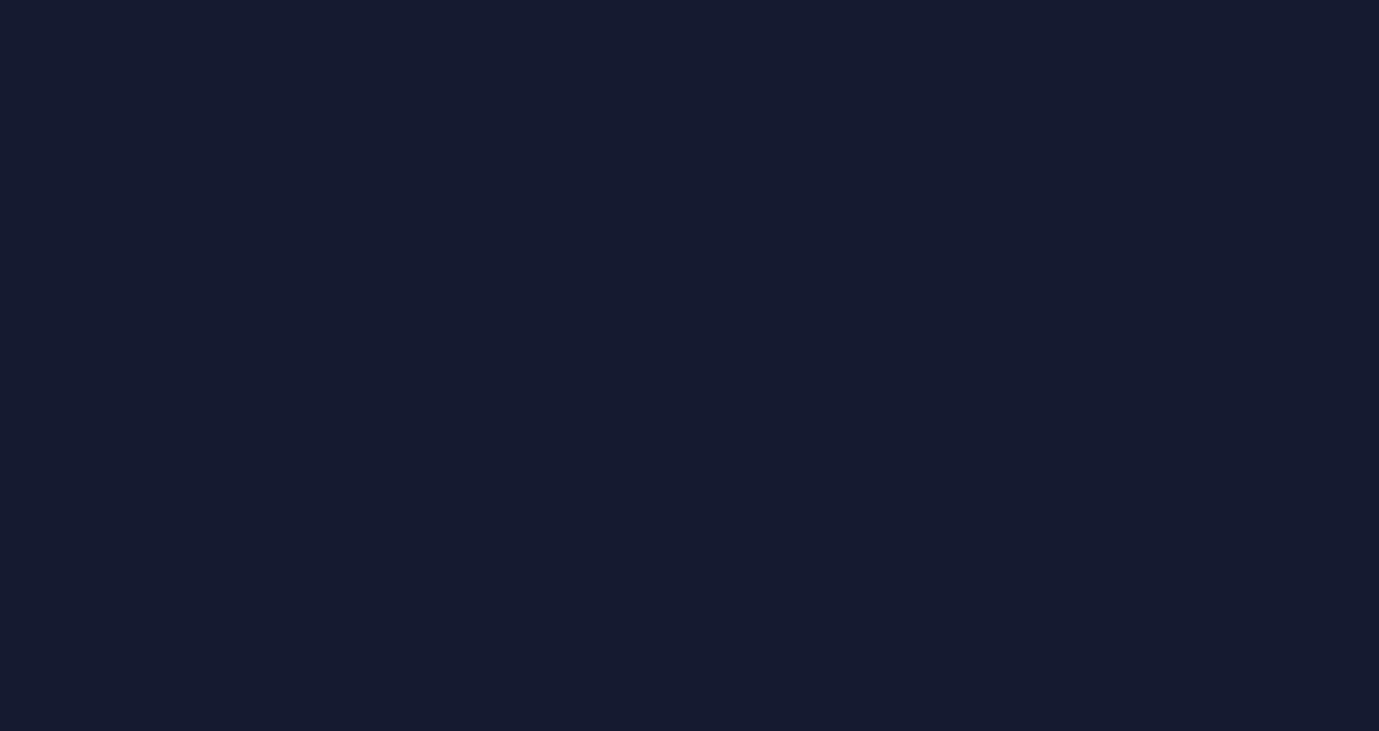 scroll, scrollTop: 0, scrollLeft: 0, axis: both 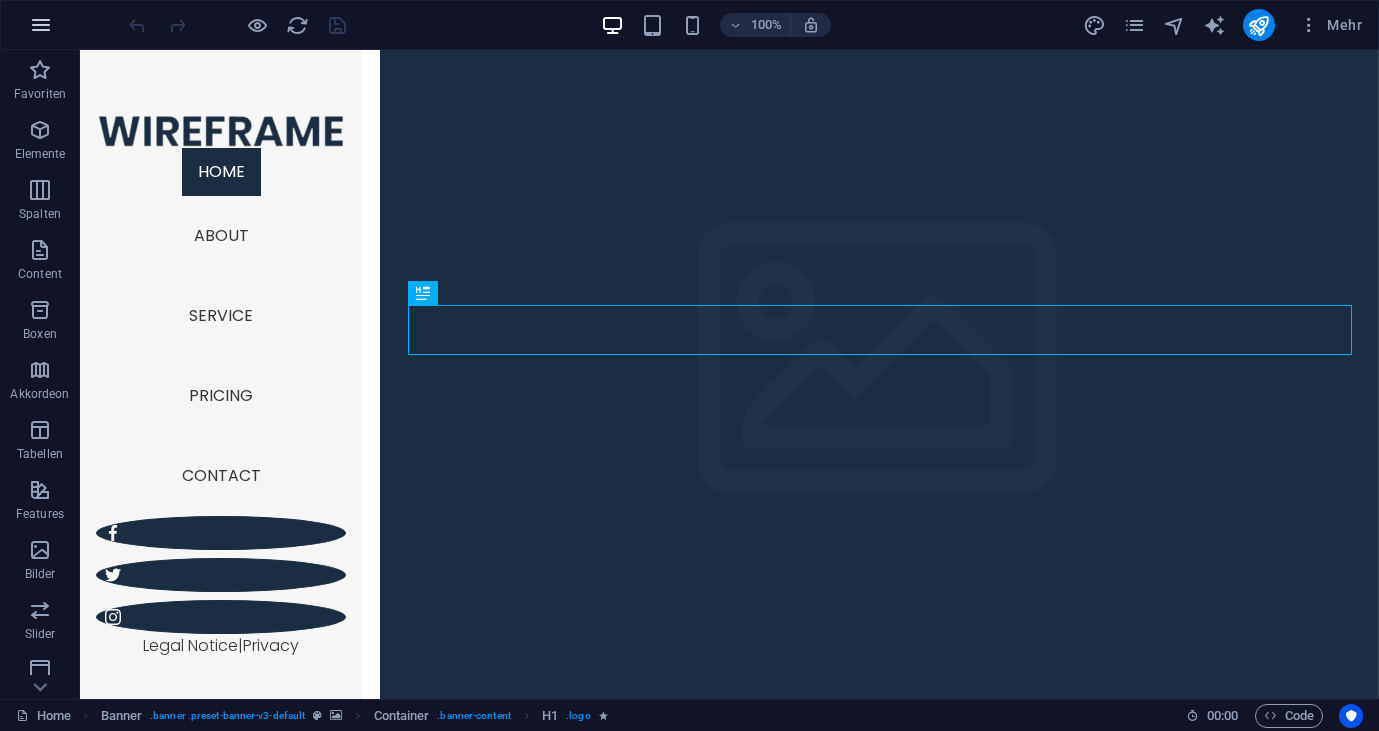 click at bounding box center [41, 25] 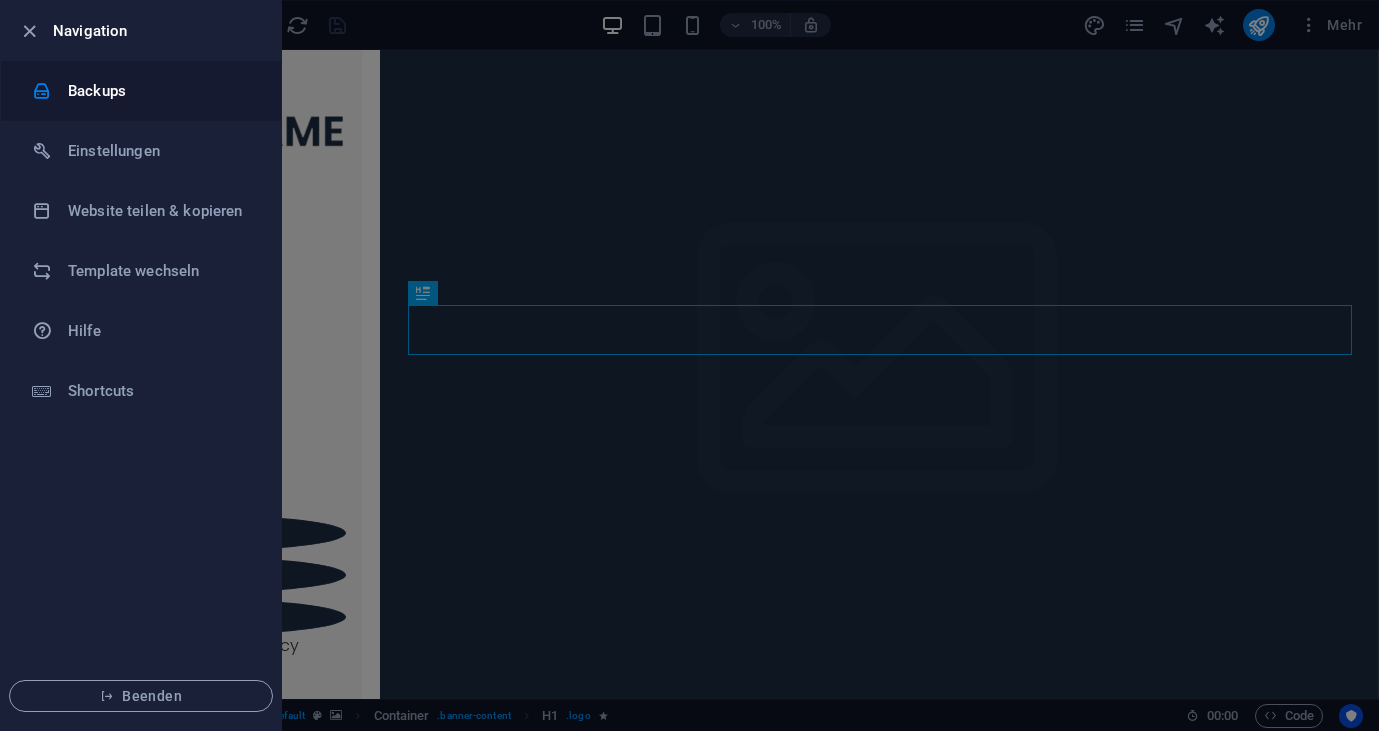 click on "Backups" at bounding box center (141, 91) 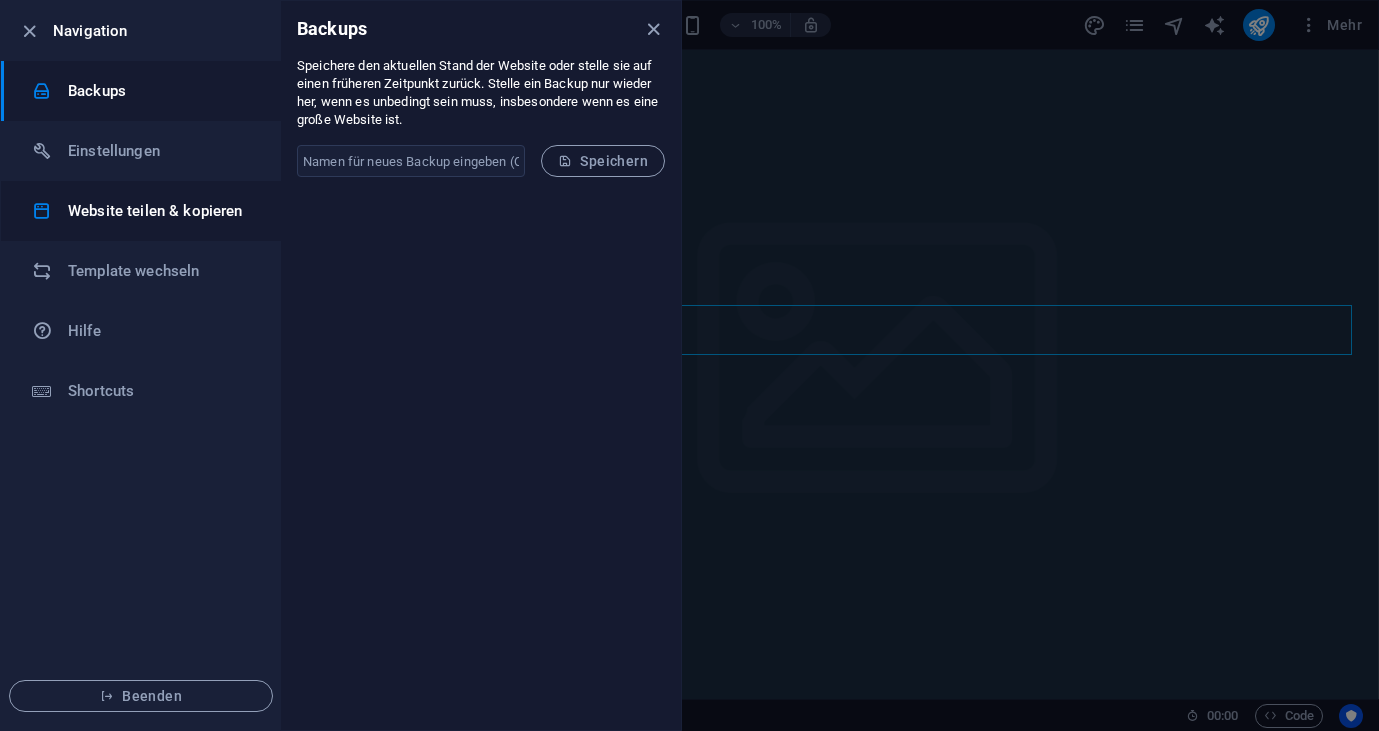 click on "Website teilen & kopieren" at bounding box center (160, 211) 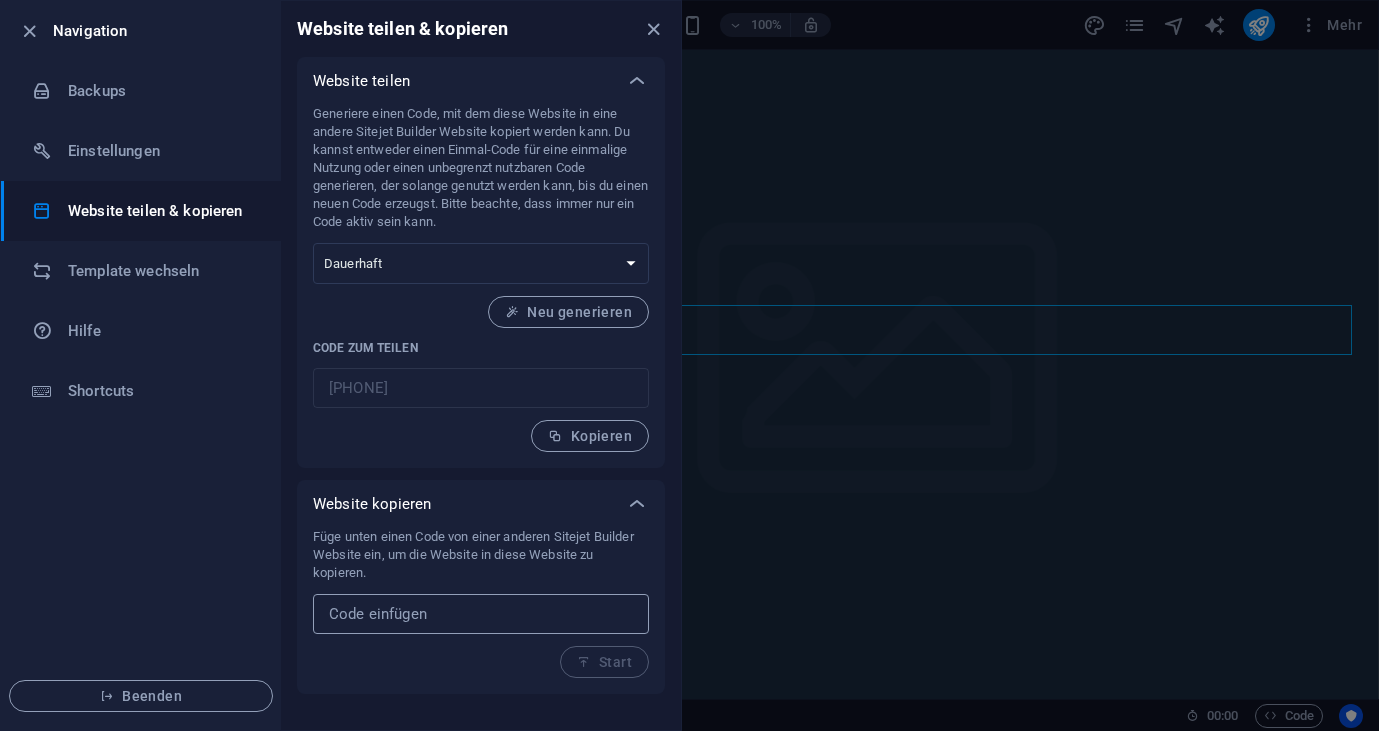 click at bounding box center [481, 614] 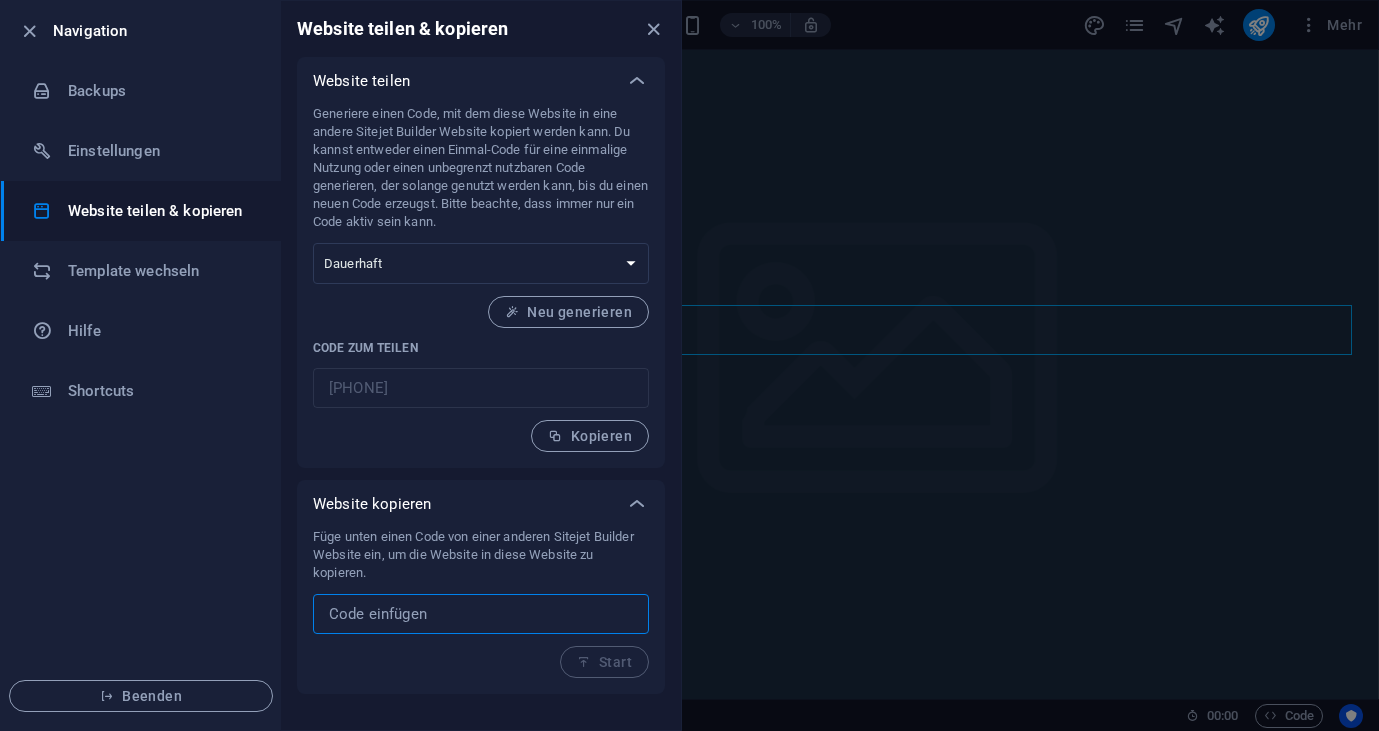 paste on "5764ab98-1827129" 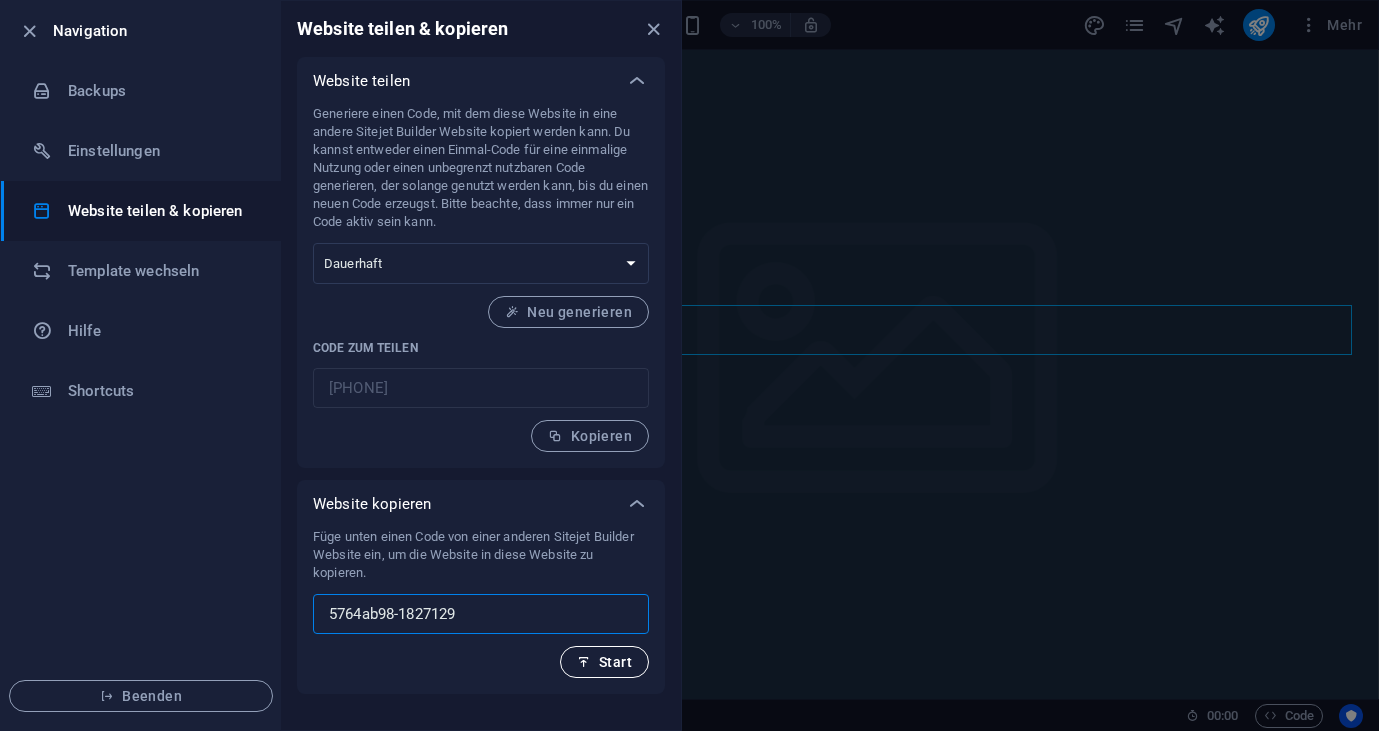 type on "5764ab98-1827129" 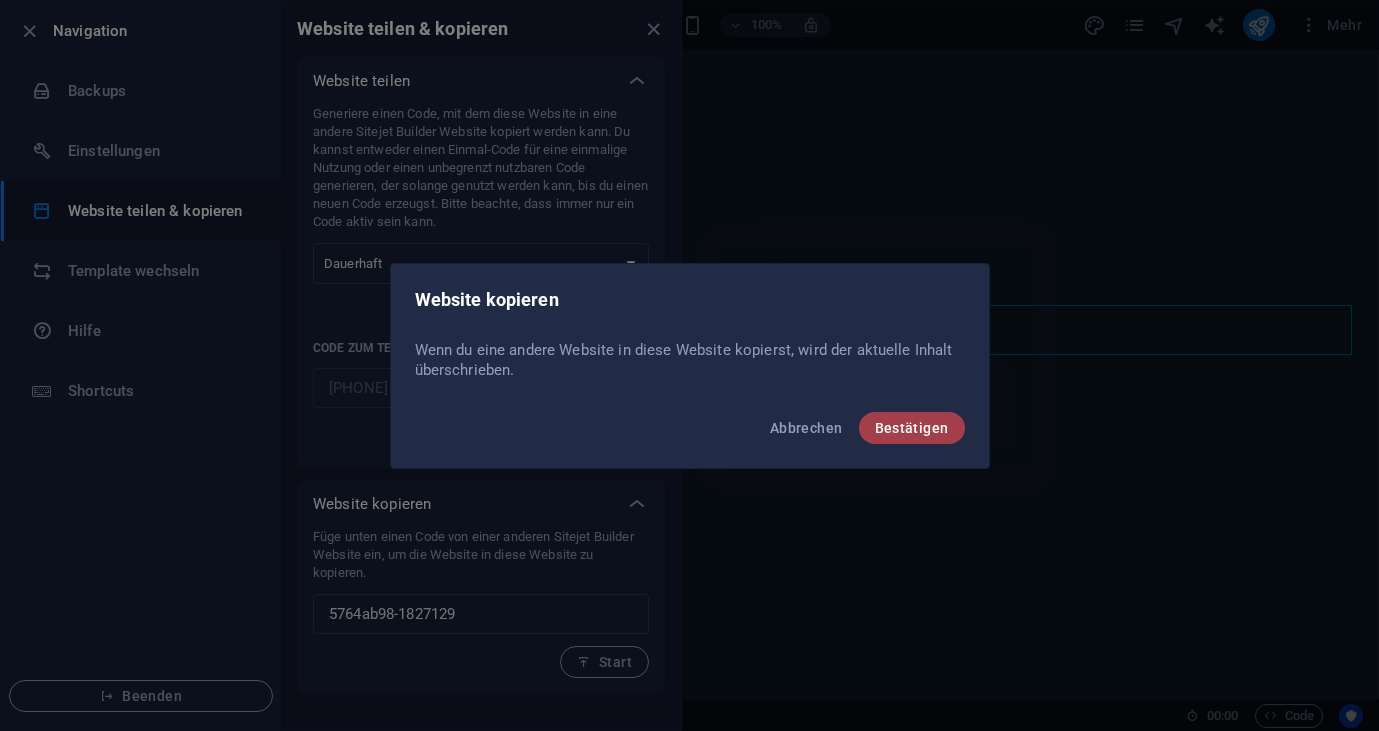 click on "Bestätigen" at bounding box center (912, 428) 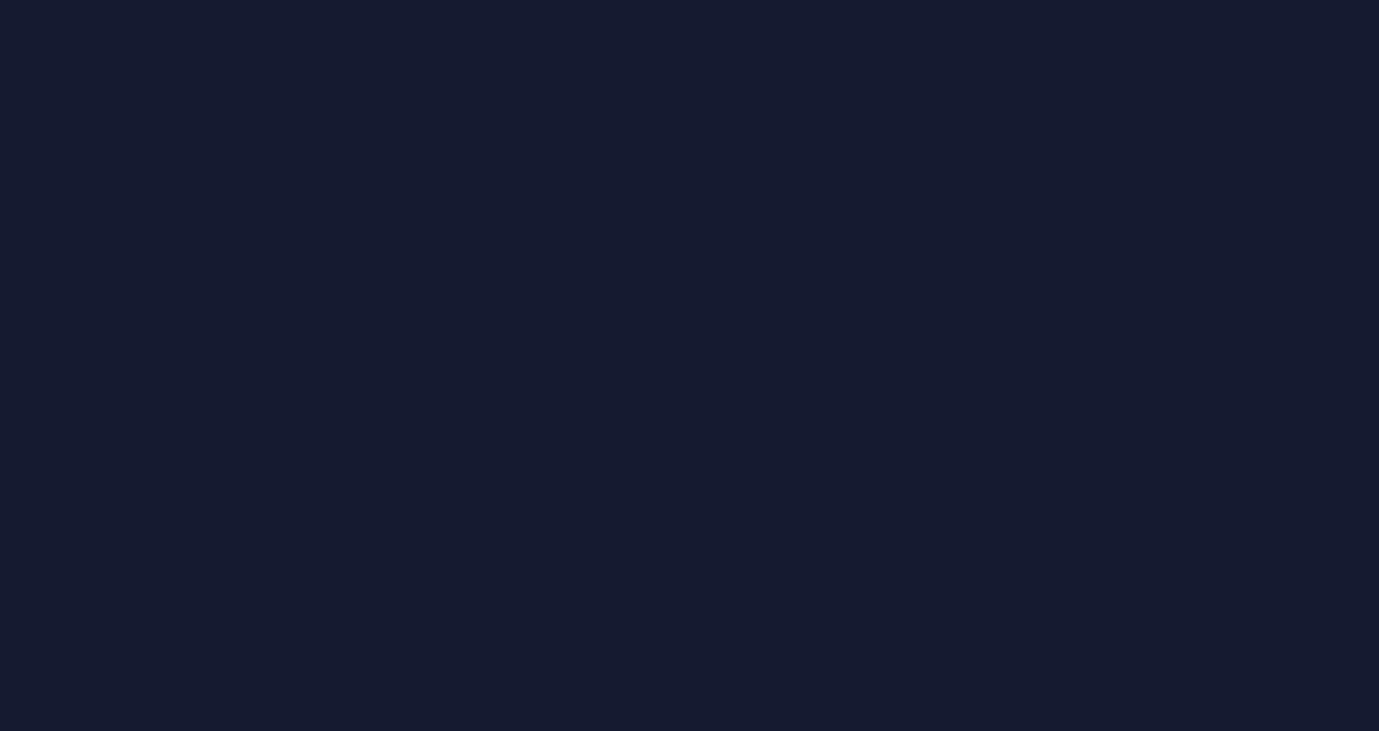 scroll, scrollTop: 0, scrollLeft: 0, axis: both 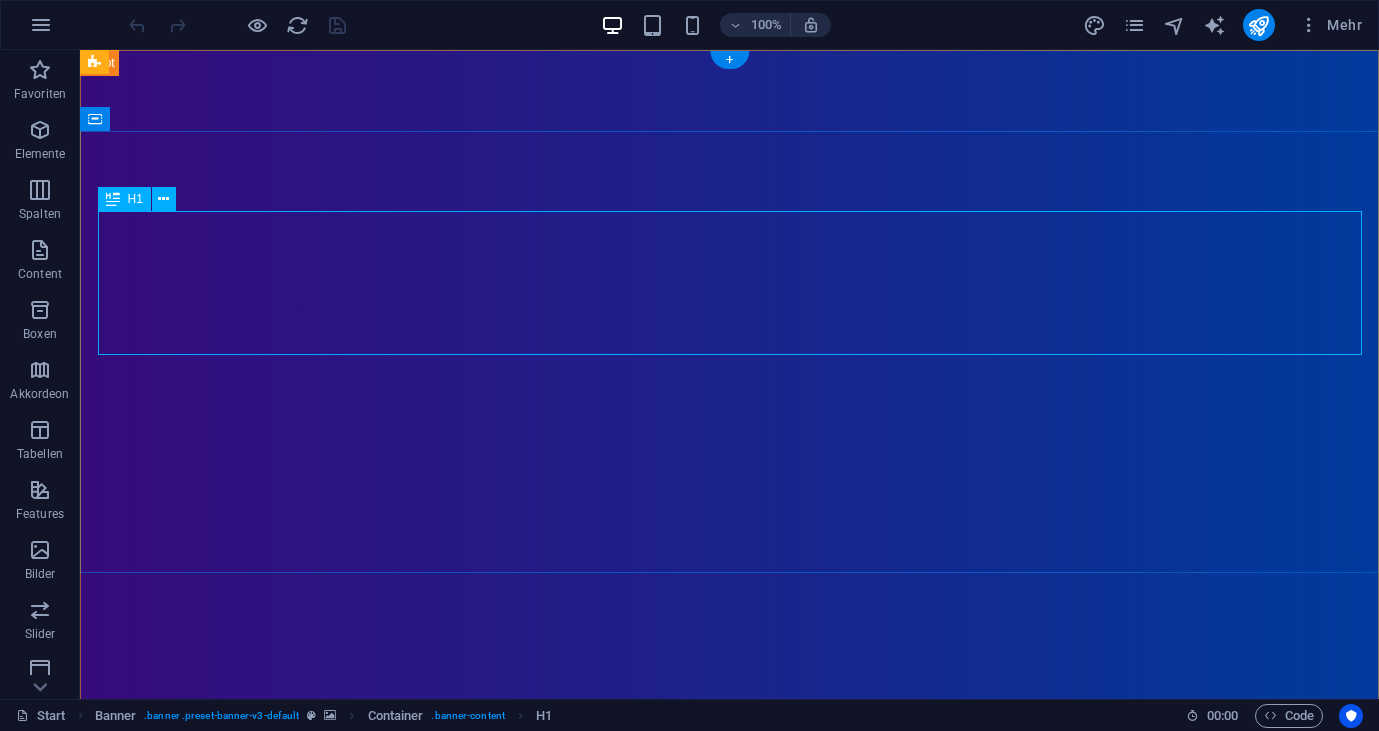 click on "domains.f-h.me" at bounding box center (730, 1085) 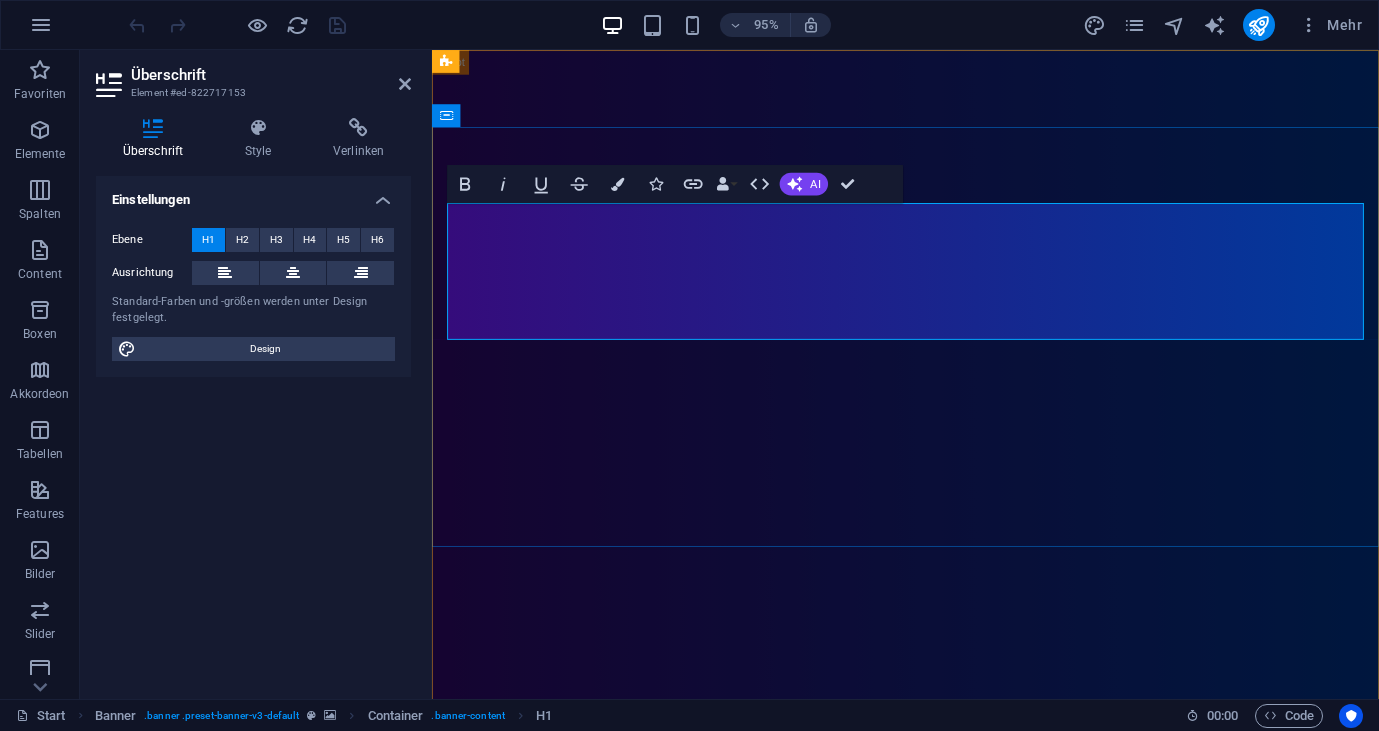 type 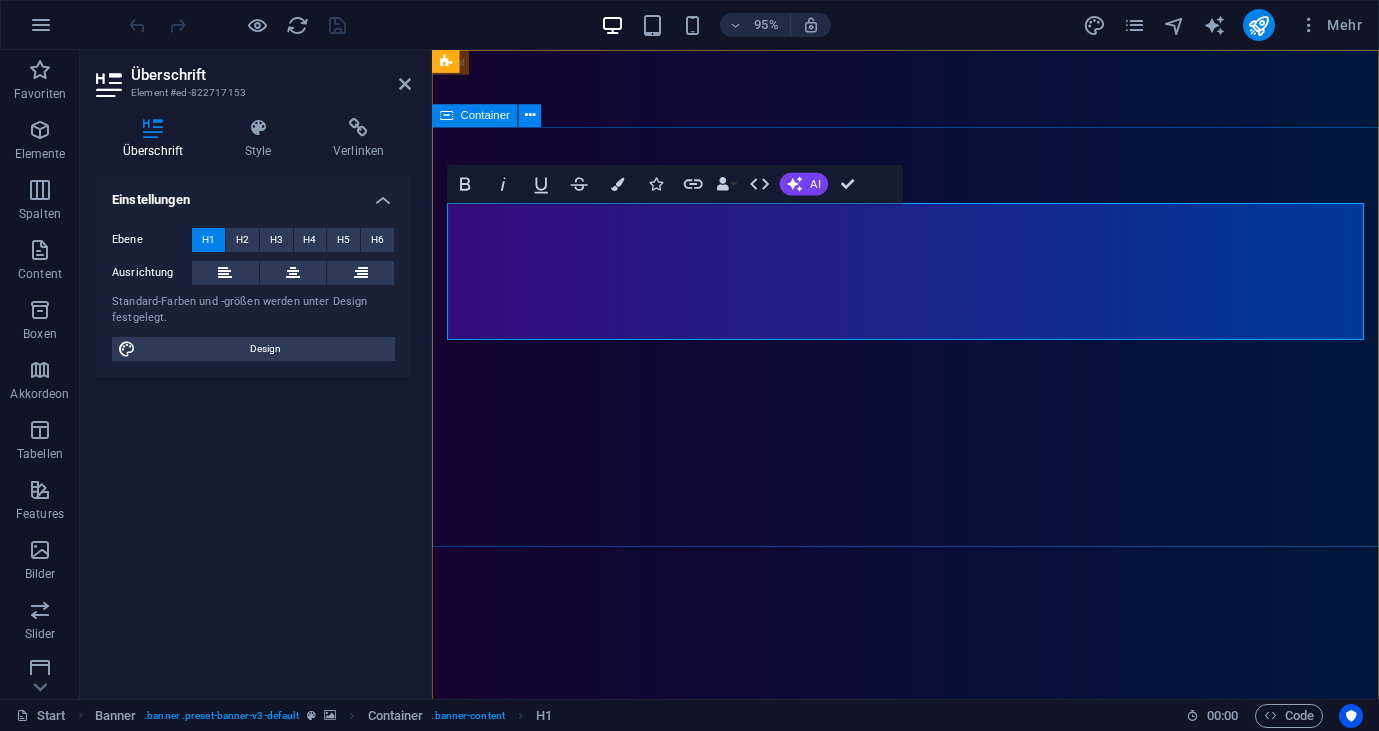 click on "My Domains Übersicht über meine Domain's" at bounding box center [930, 1154] 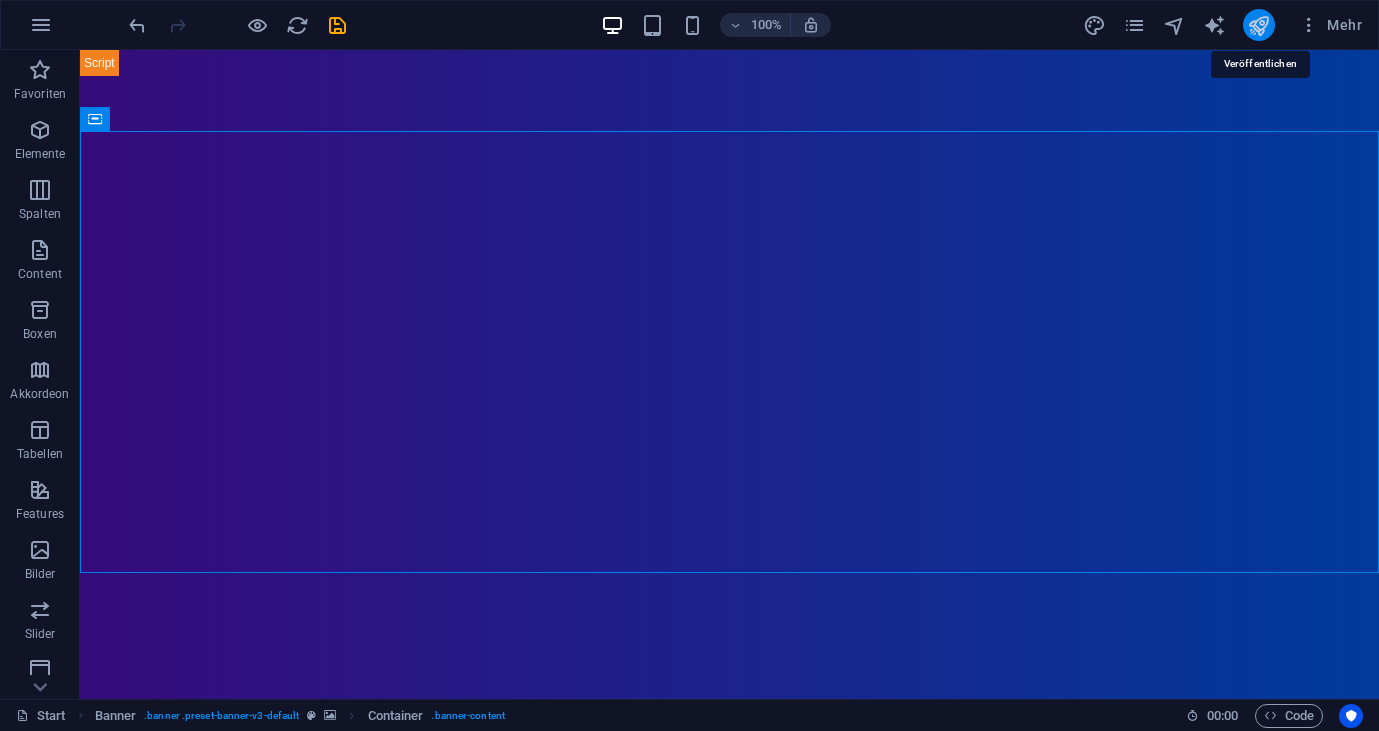 click at bounding box center [1258, 25] 